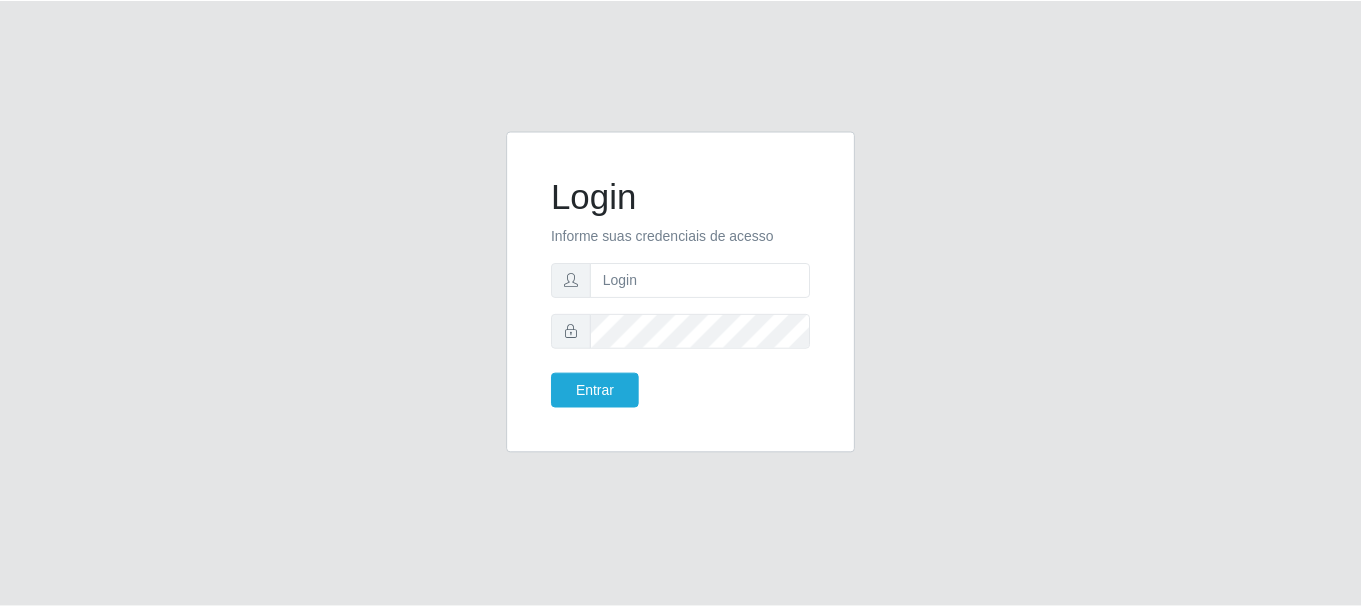 scroll, scrollTop: 0, scrollLeft: 0, axis: both 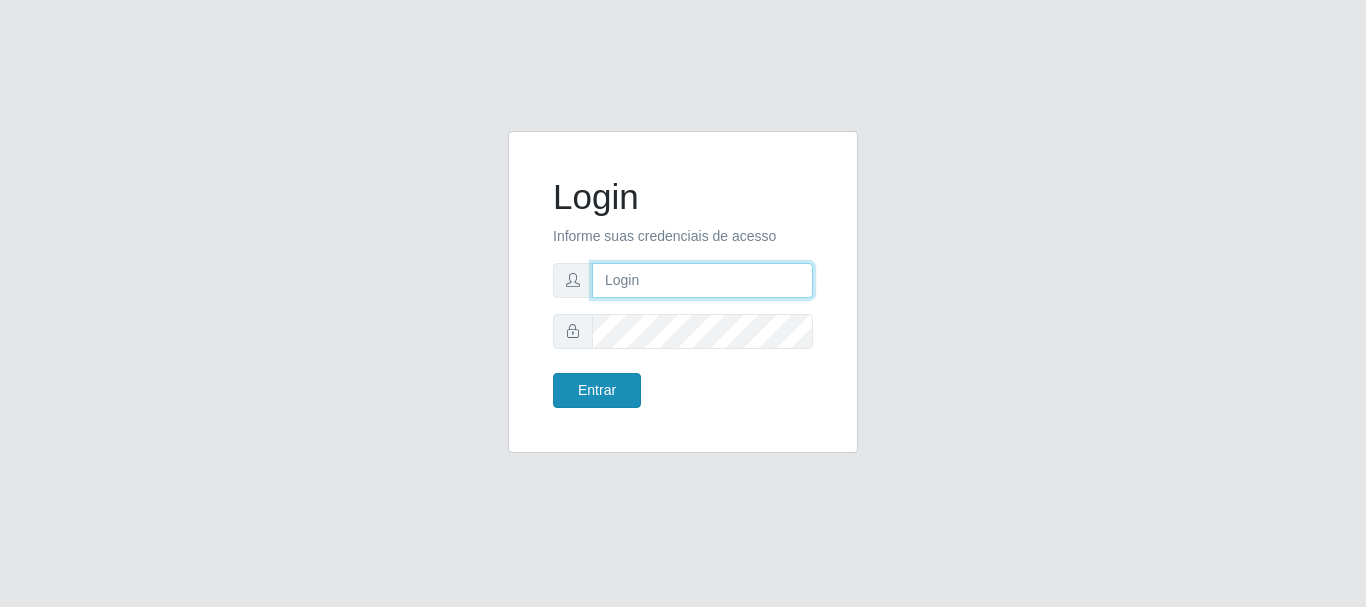 type on "[USERNAME]@[DOMAIN]" 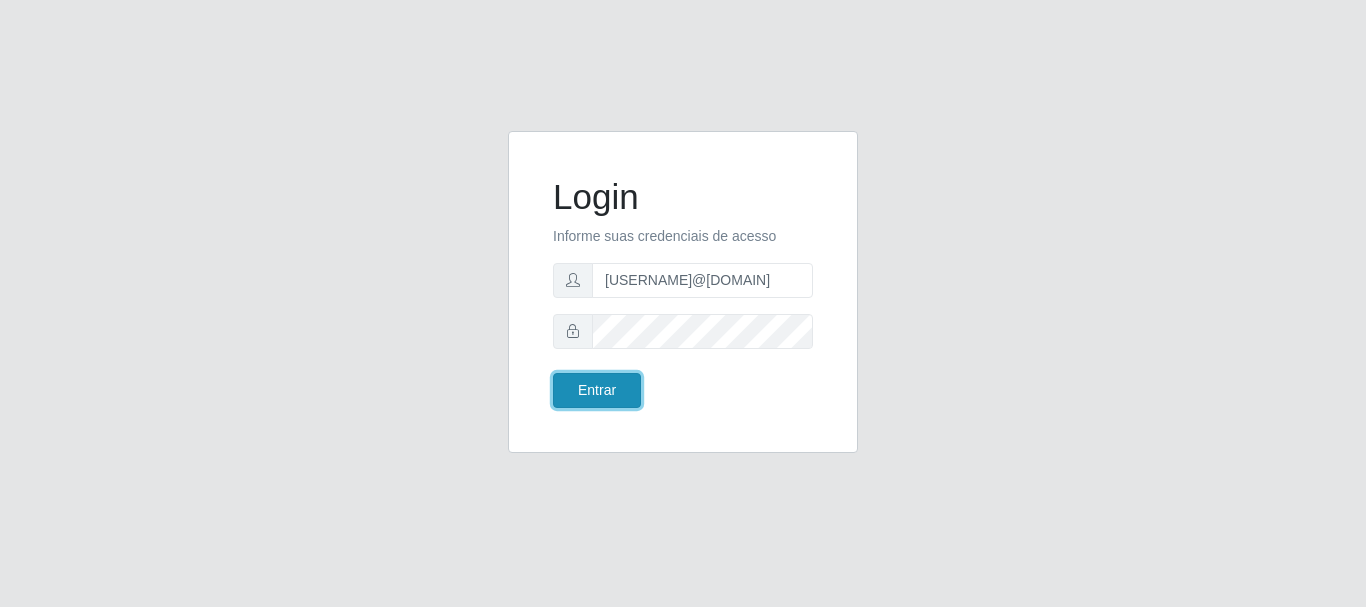click on "Entrar" at bounding box center [597, 390] 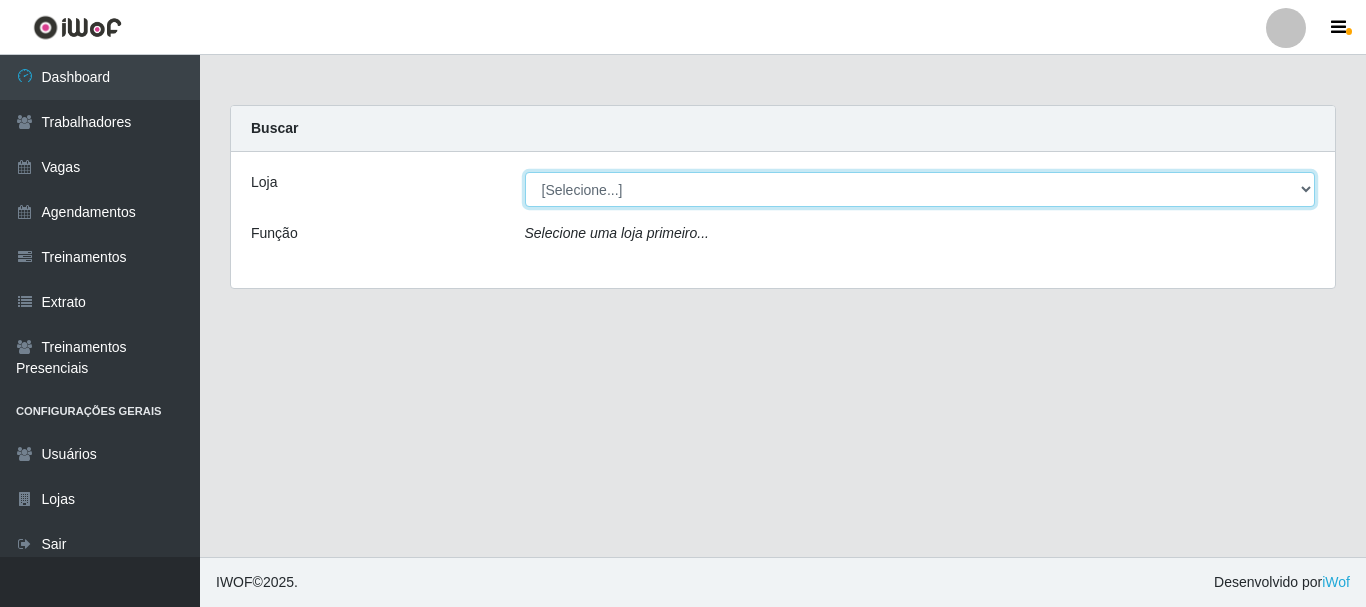 click on "[Selecione...] Bemais Supermercados - B1 Mangabeira" at bounding box center (920, 189) 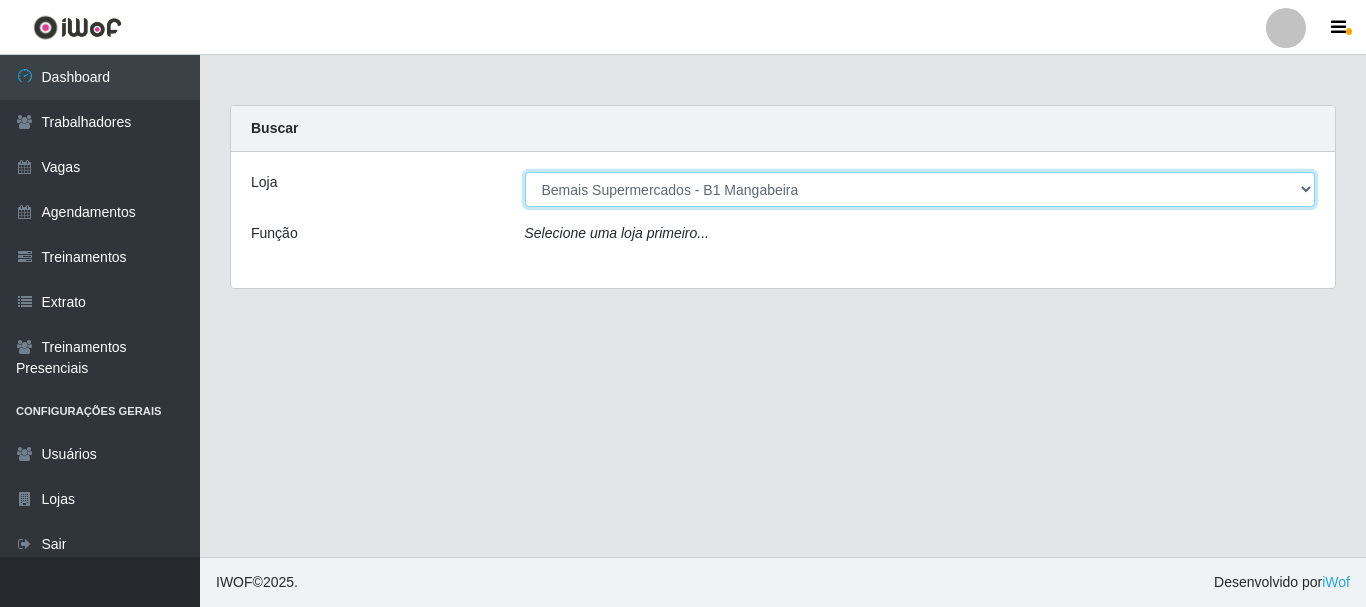 click on "[Selecione...] Bemais Supermercados - B1 Mangabeira" at bounding box center (920, 189) 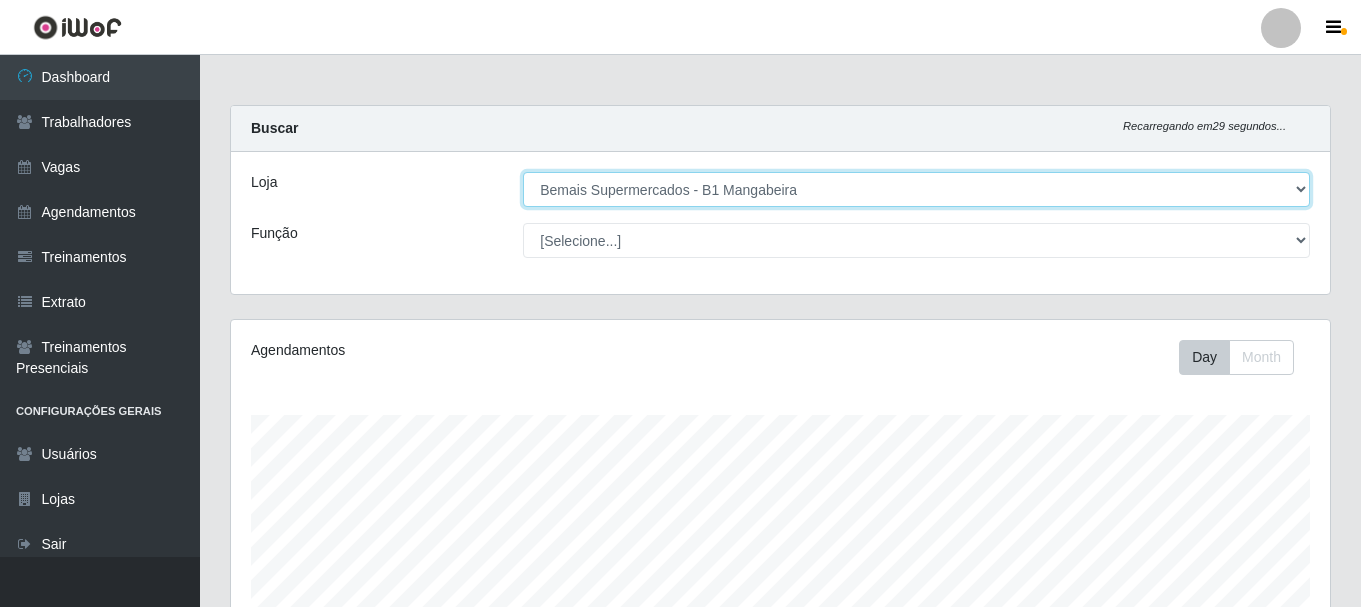 scroll, scrollTop: 999585, scrollLeft: 998901, axis: both 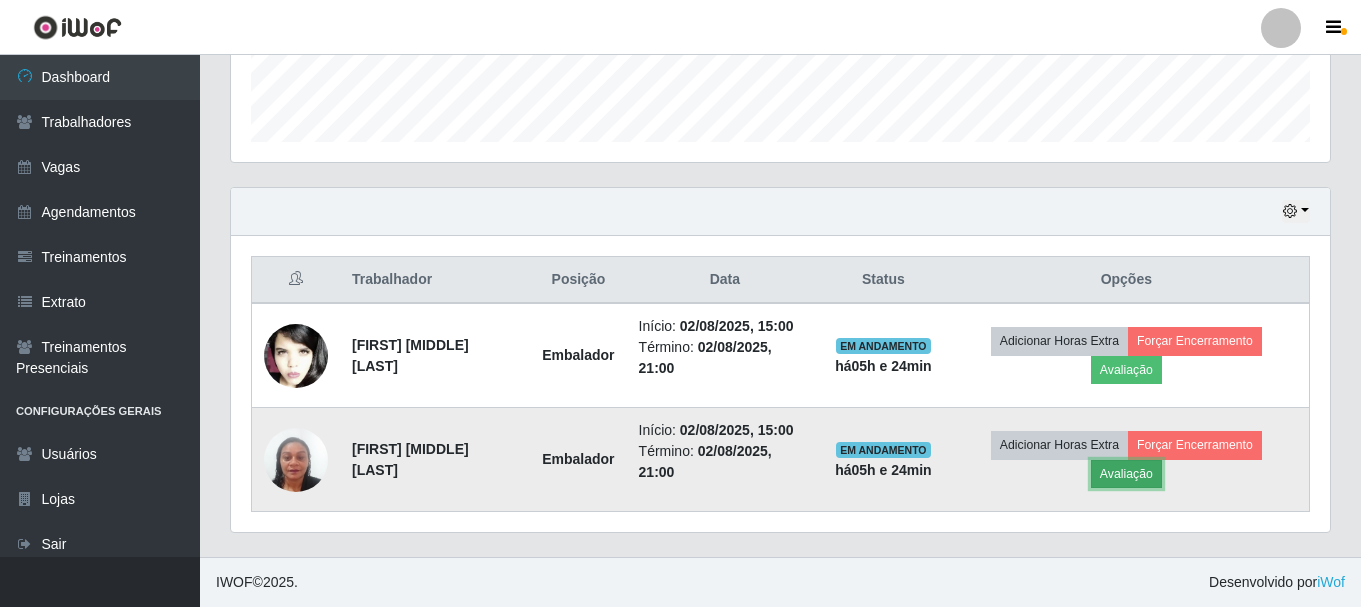 click on "Avaliação" at bounding box center (1126, 474) 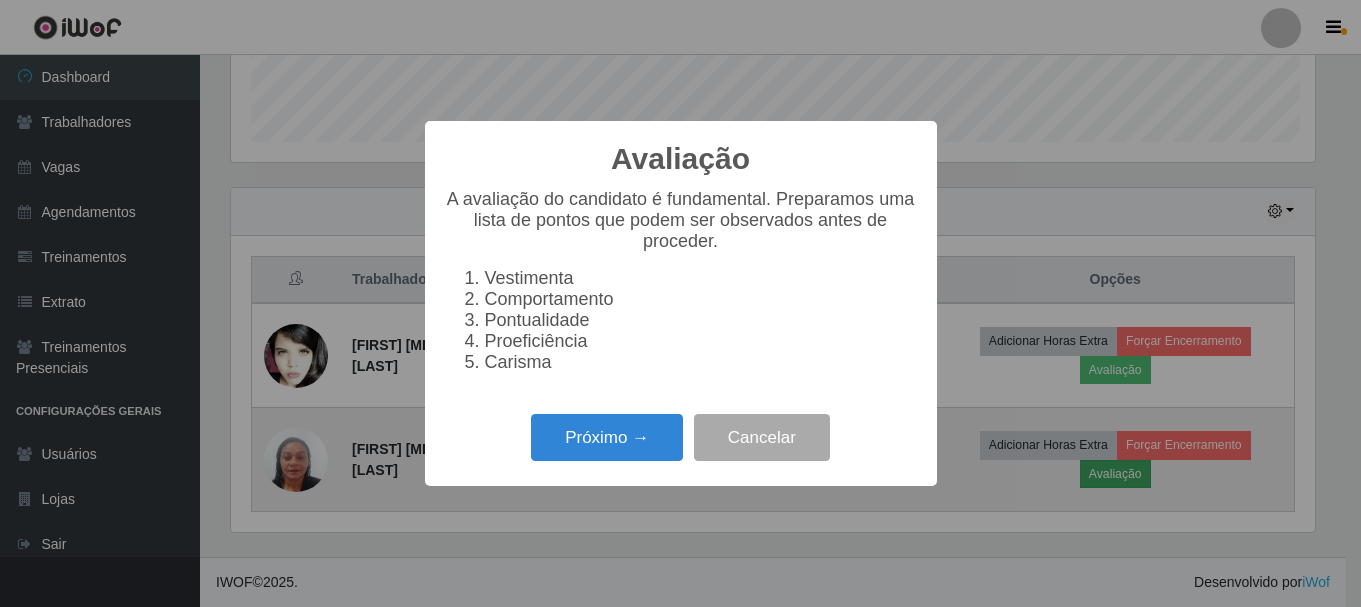 scroll, scrollTop: 999585, scrollLeft: 998911, axis: both 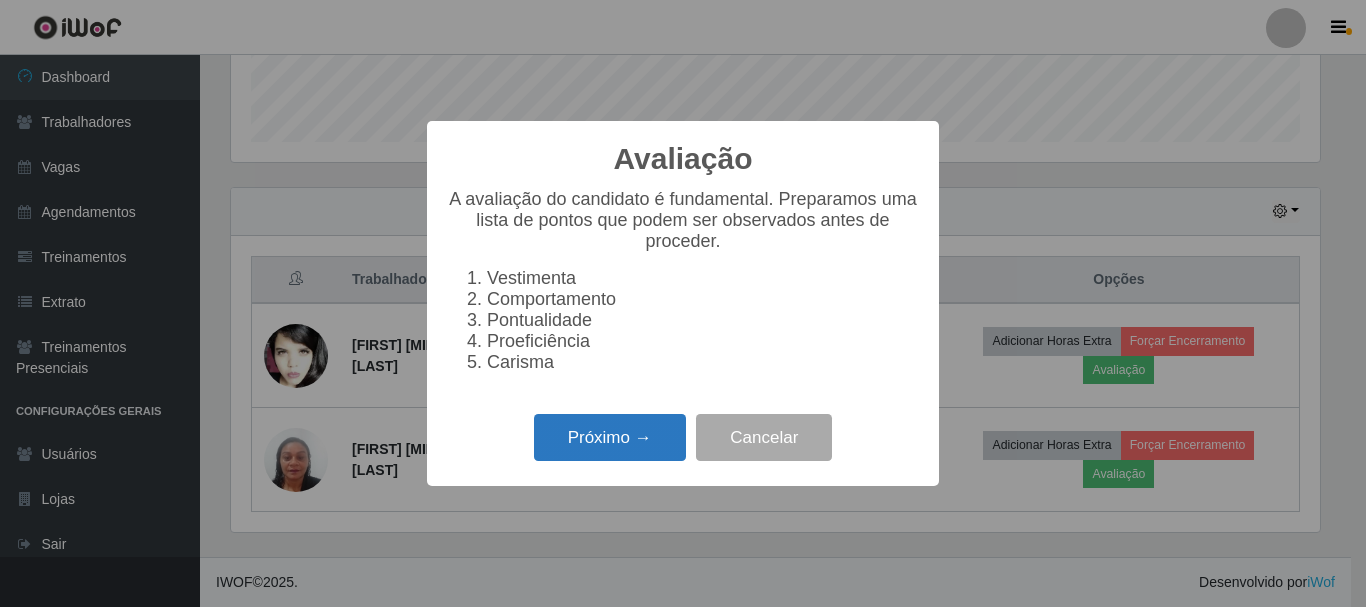 click on "Próximo →" at bounding box center [610, 437] 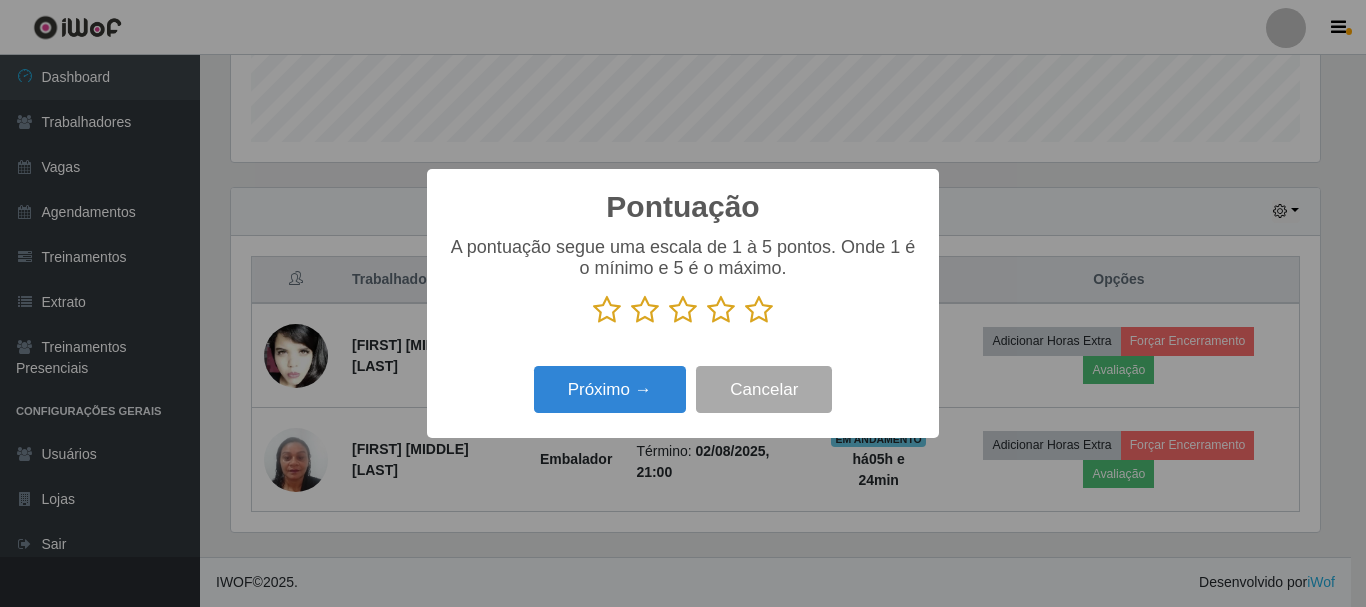 scroll, scrollTop: 999585, scrollLeft: 998911, axis: both 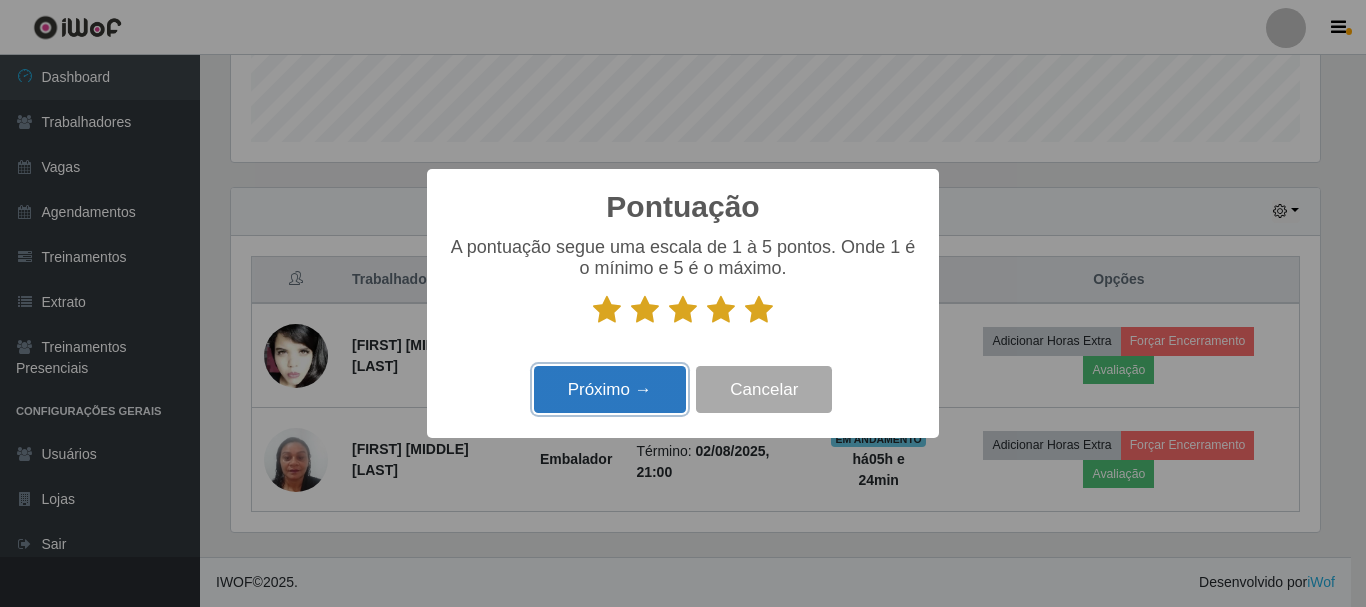 click on "Próximo →" at bounding box center [610, 389] 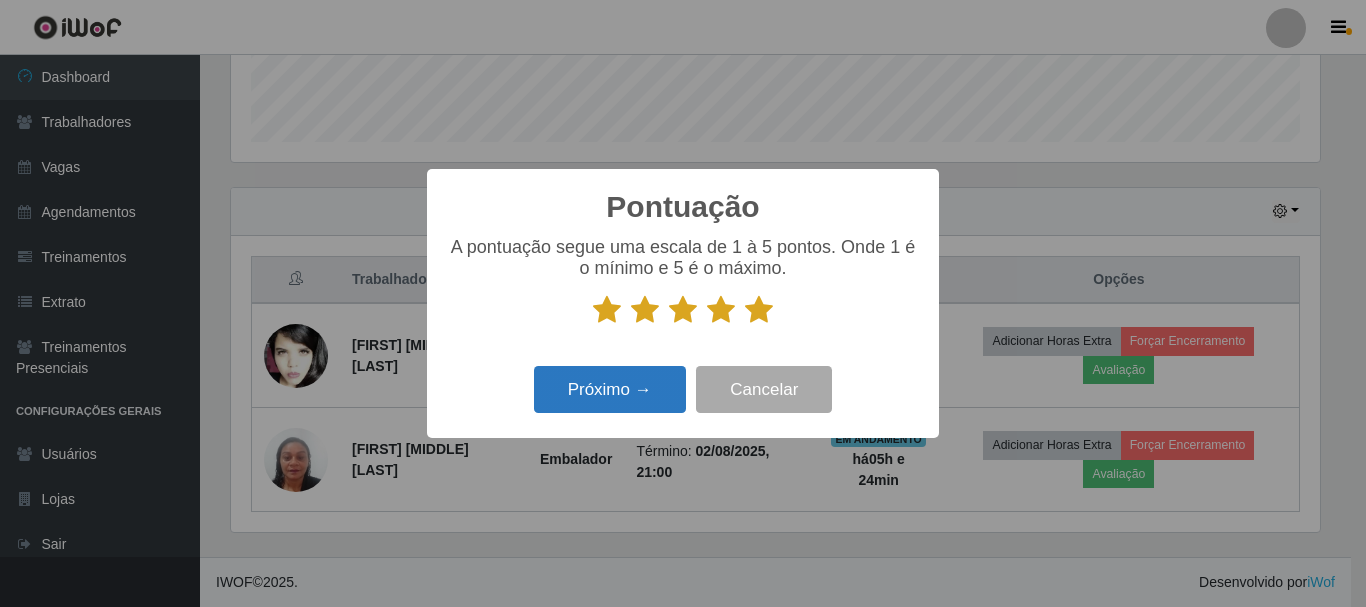 scroll, scrollTop: 999585, scrollLeft: 998911, axis: both 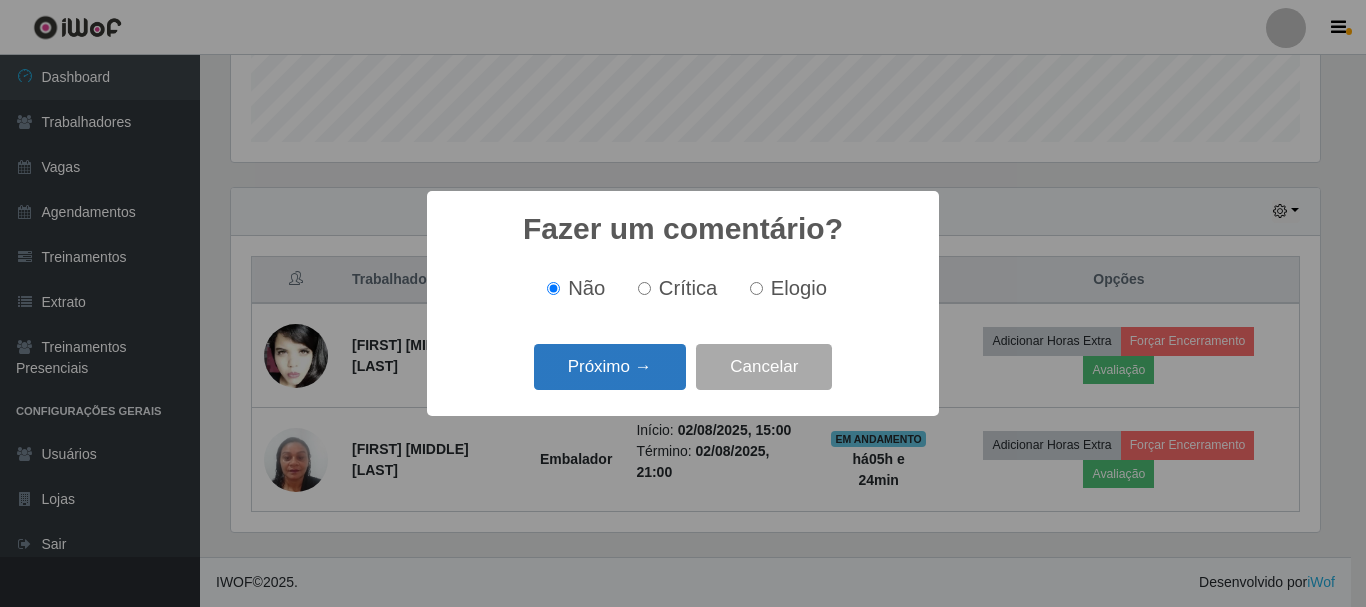click on "Próximo →" at bounding box center (610, 367) 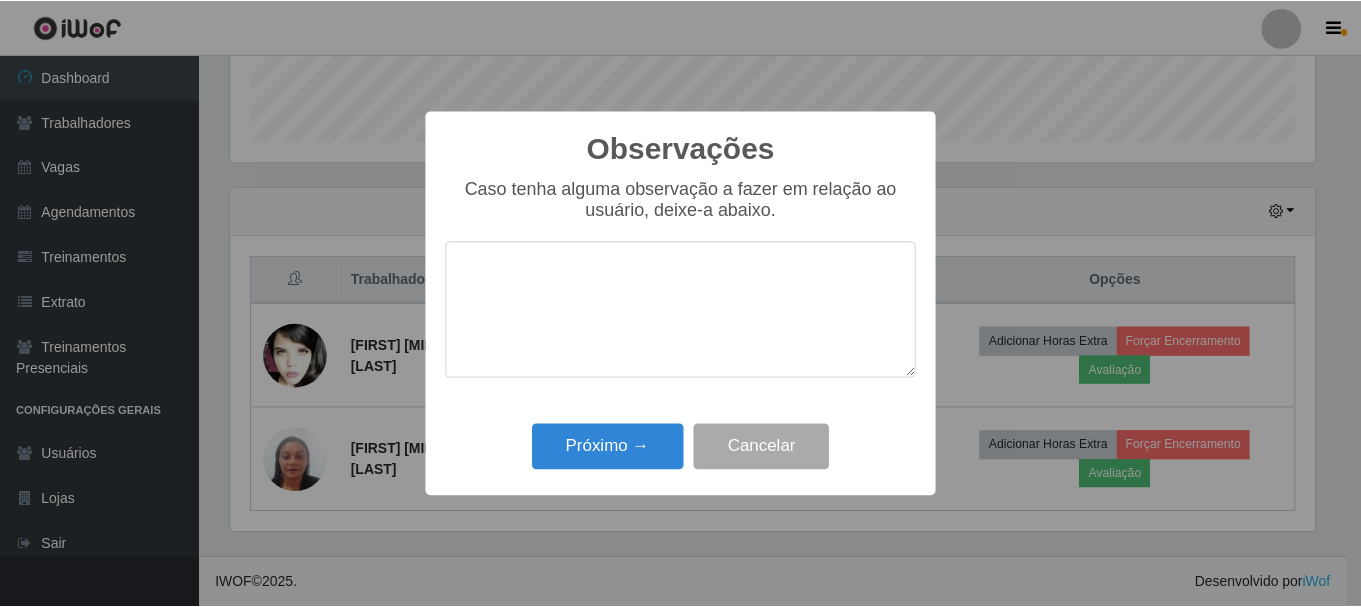 scroll, scrollTop: 999585, scrollLeft: 998911, axis: both 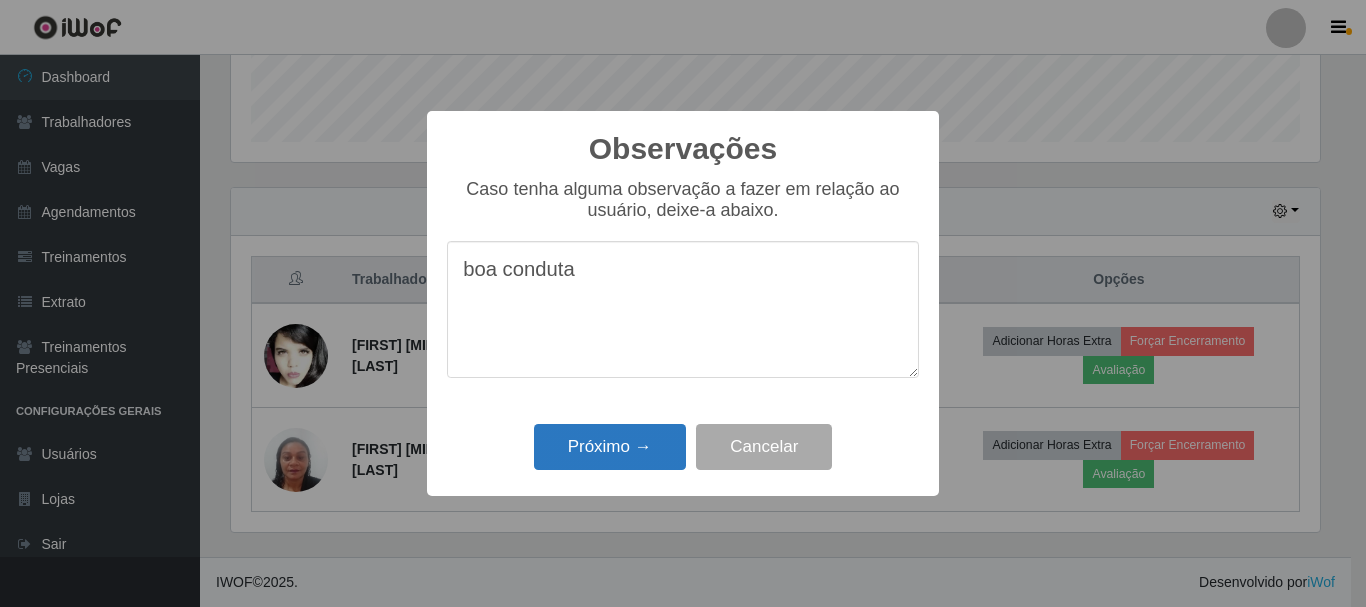 type on "boa conduta" 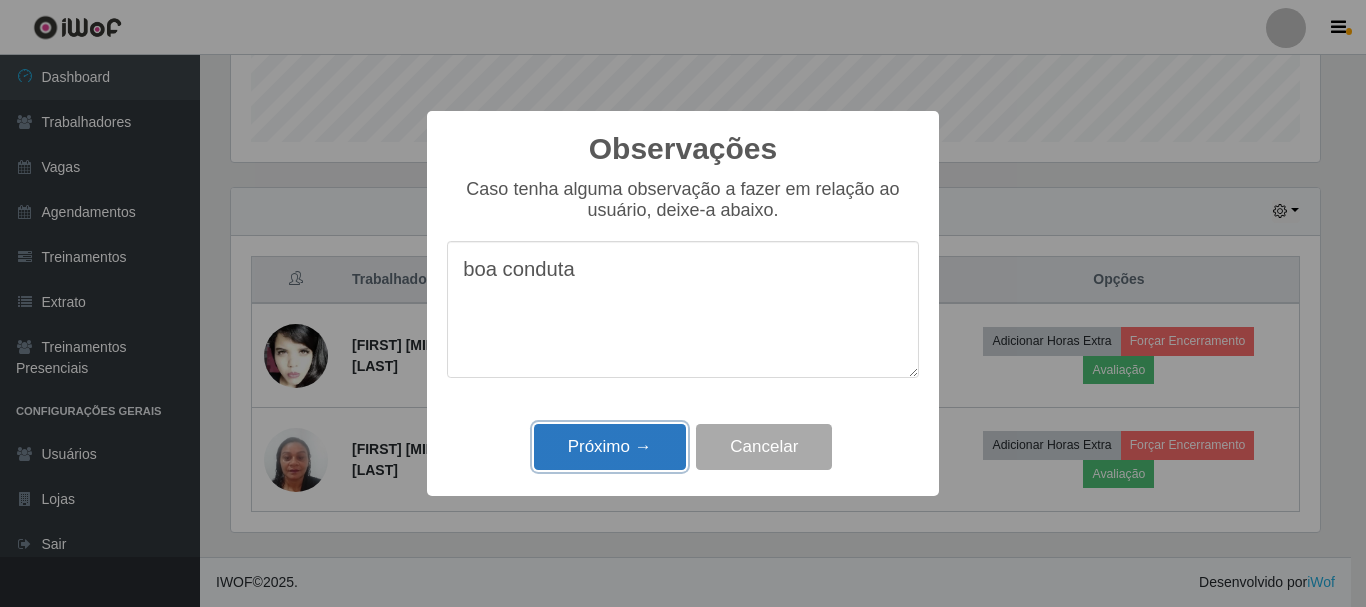 click on "Próximo →" at bounding box center (610, 447) 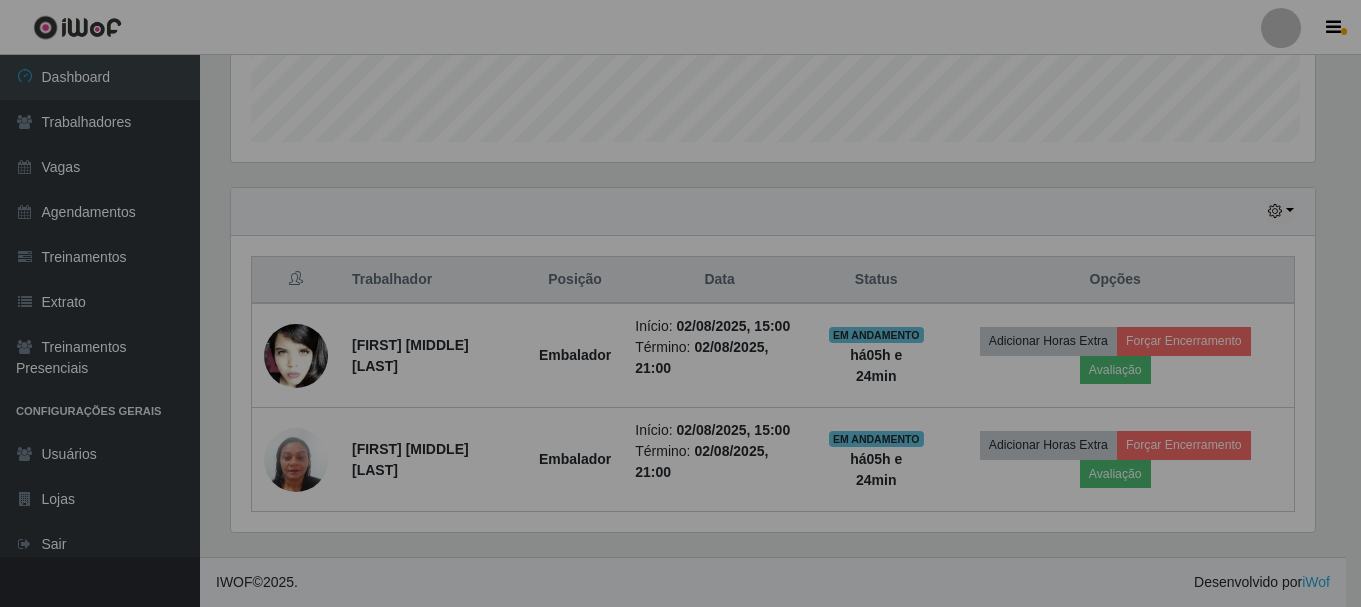 scroll, scrollTop: 999585, scrollLeft: 998901, axis: both 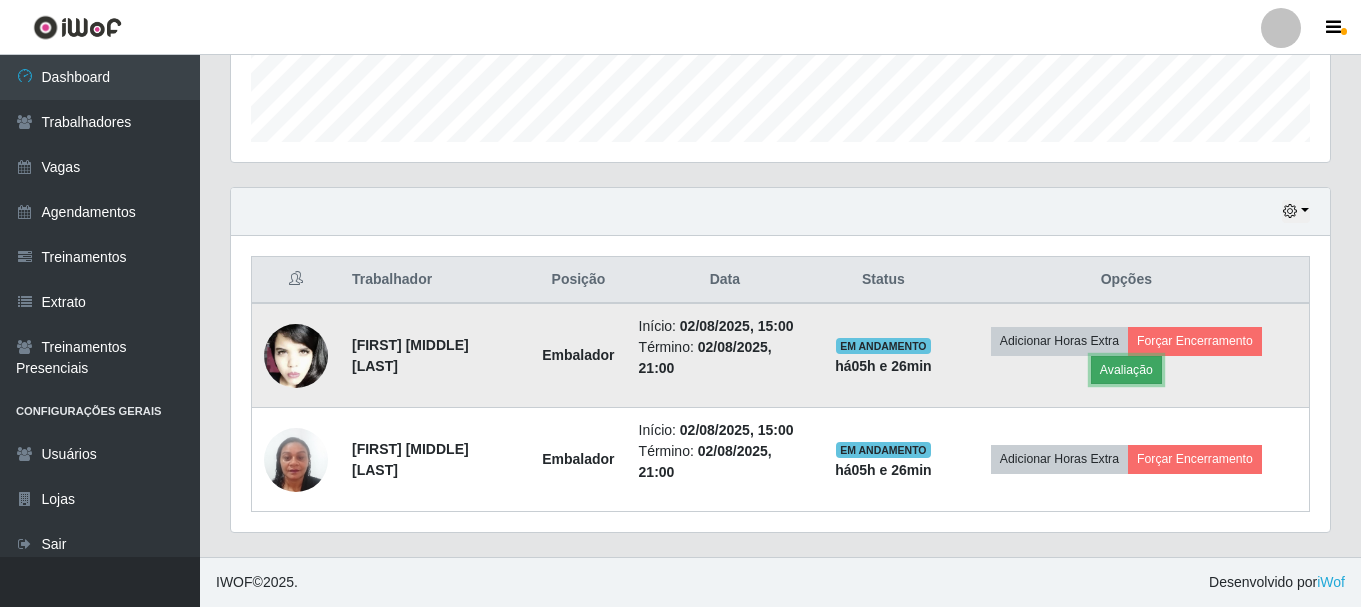 click on "Avaliação" at bounding box center [1126, 370] 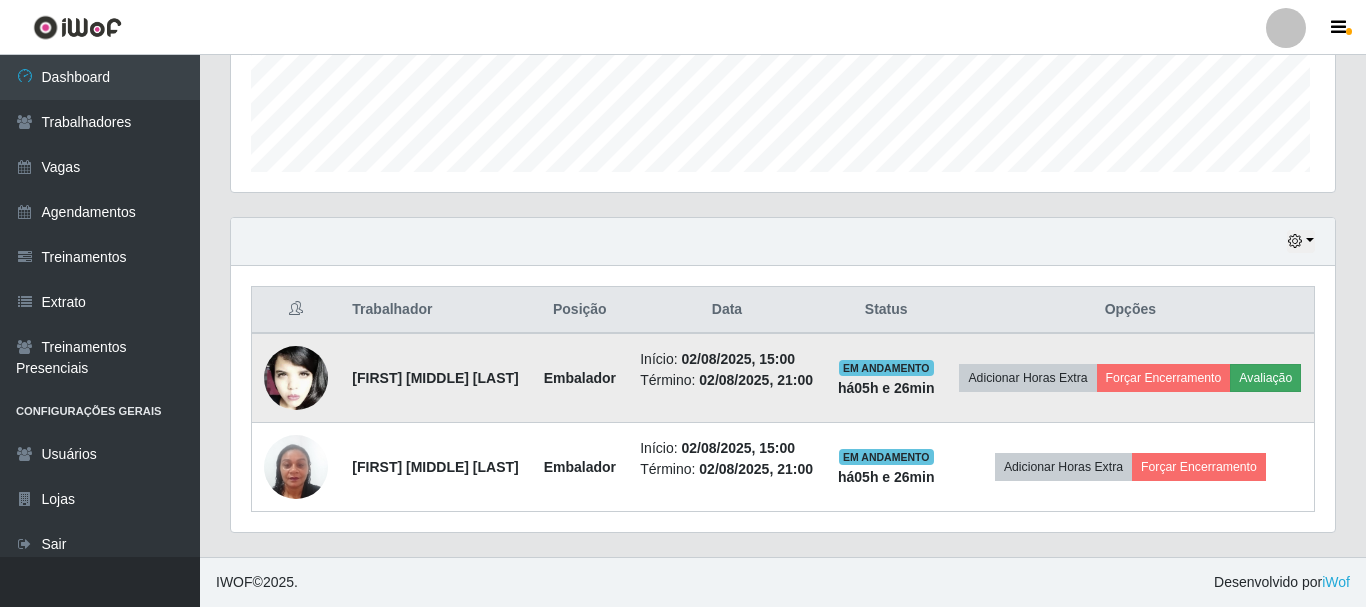 scroll, scrollTop: 999585, scrollLeft: 998911, axis: both 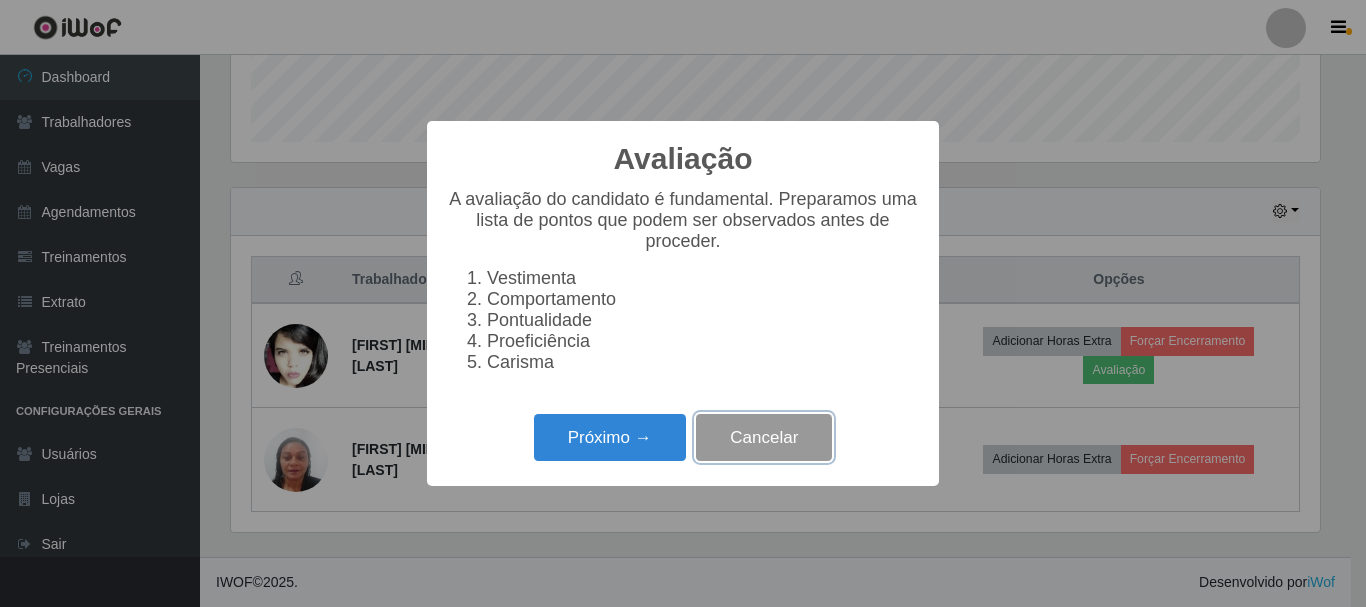 click on "Cancelar" at bounding box center [764, 437] 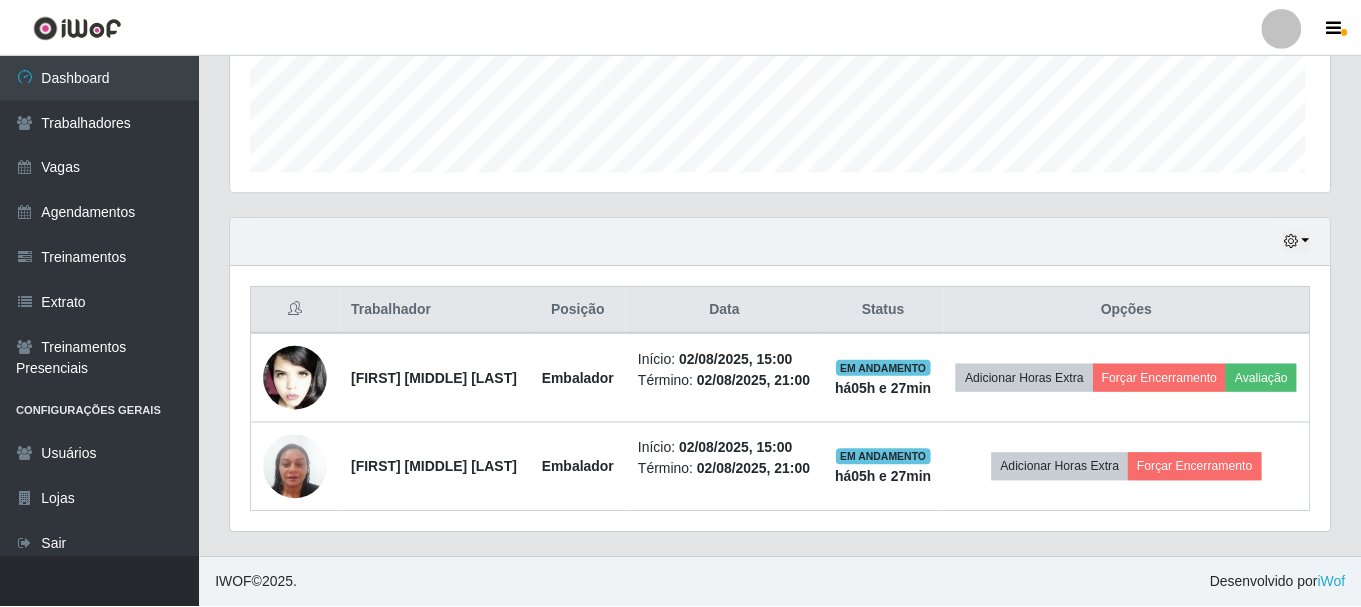 scroll, scrollTop: 999585, scrollLeft: 998901, axis: both 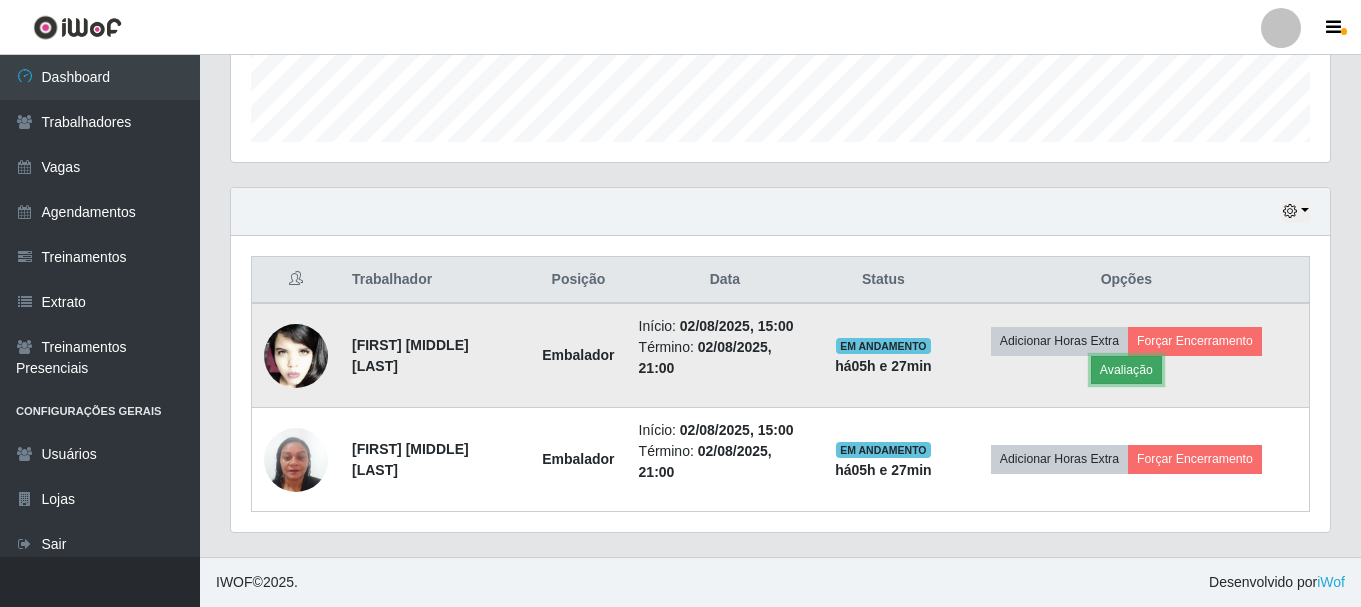 click on "Avaliação" at bounding box center (1126, 370) 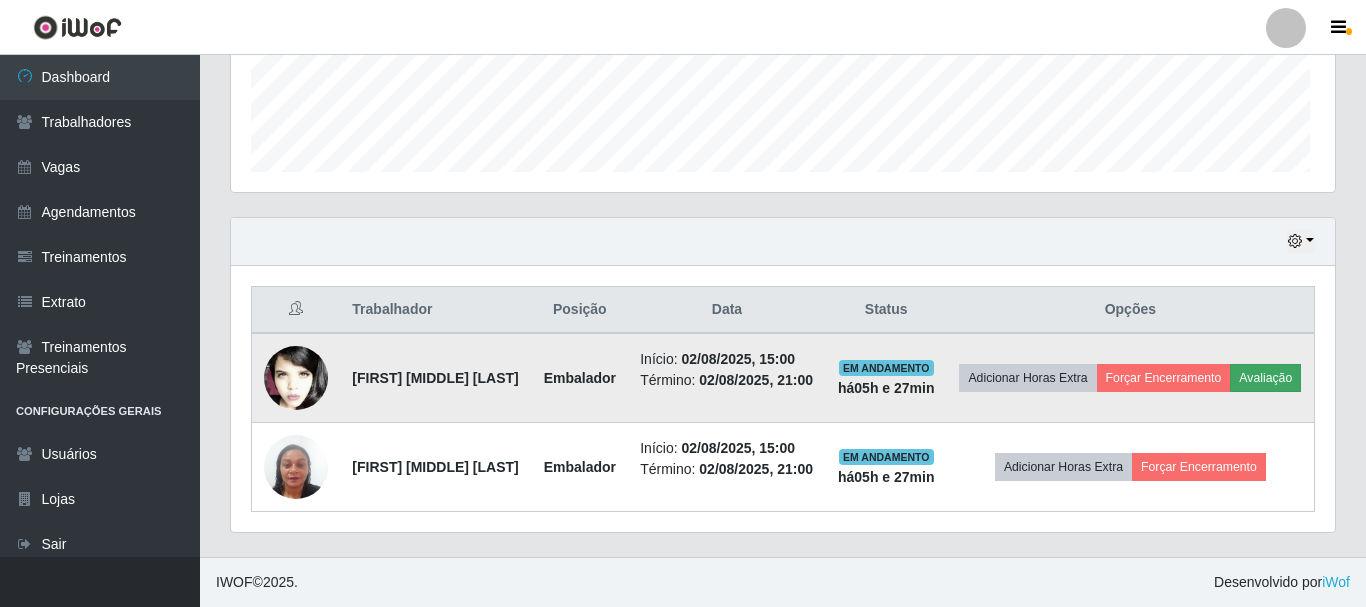 scroll, scrollTop: 999585, scrollLeft: 998911, axis: both 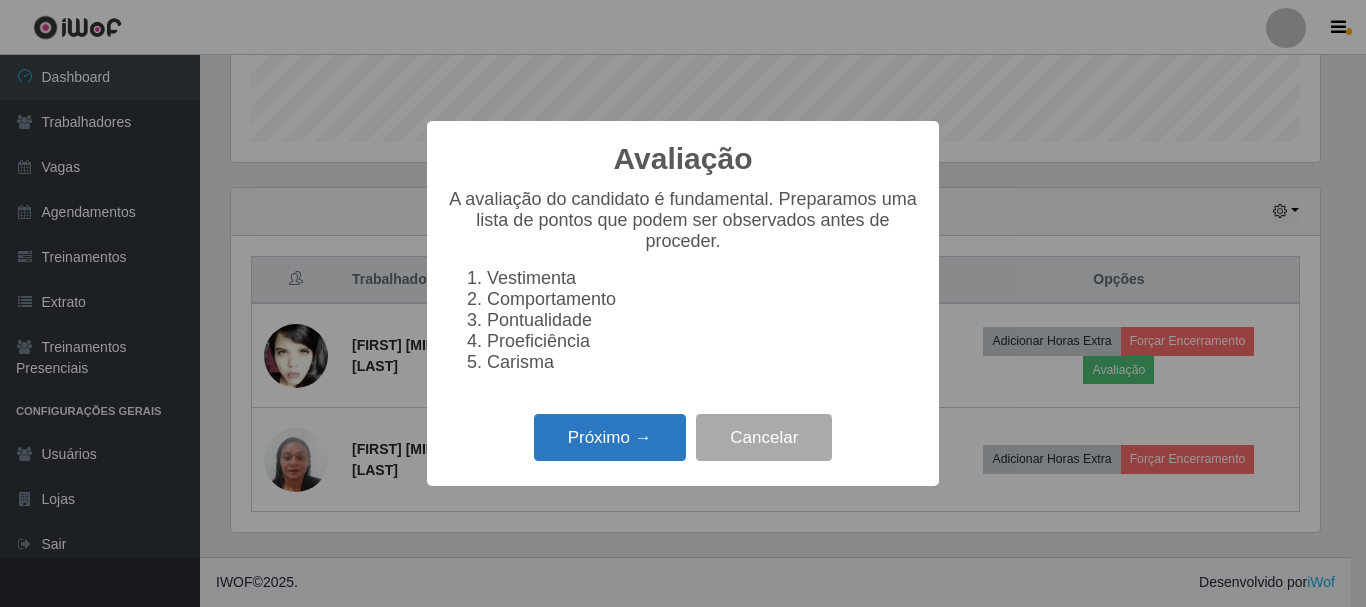 click on "Próximo →" at bounding box center (610, 437) 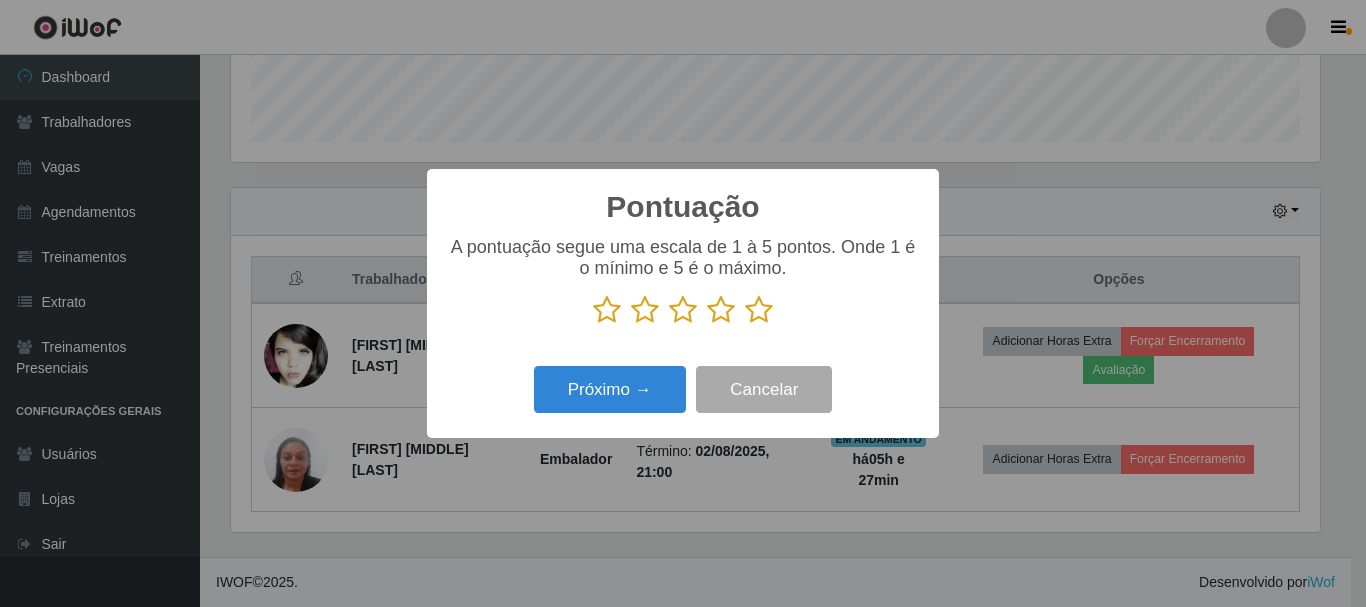 scroll, scrollTop: 999585, scrollLeft: 998911, axis: both 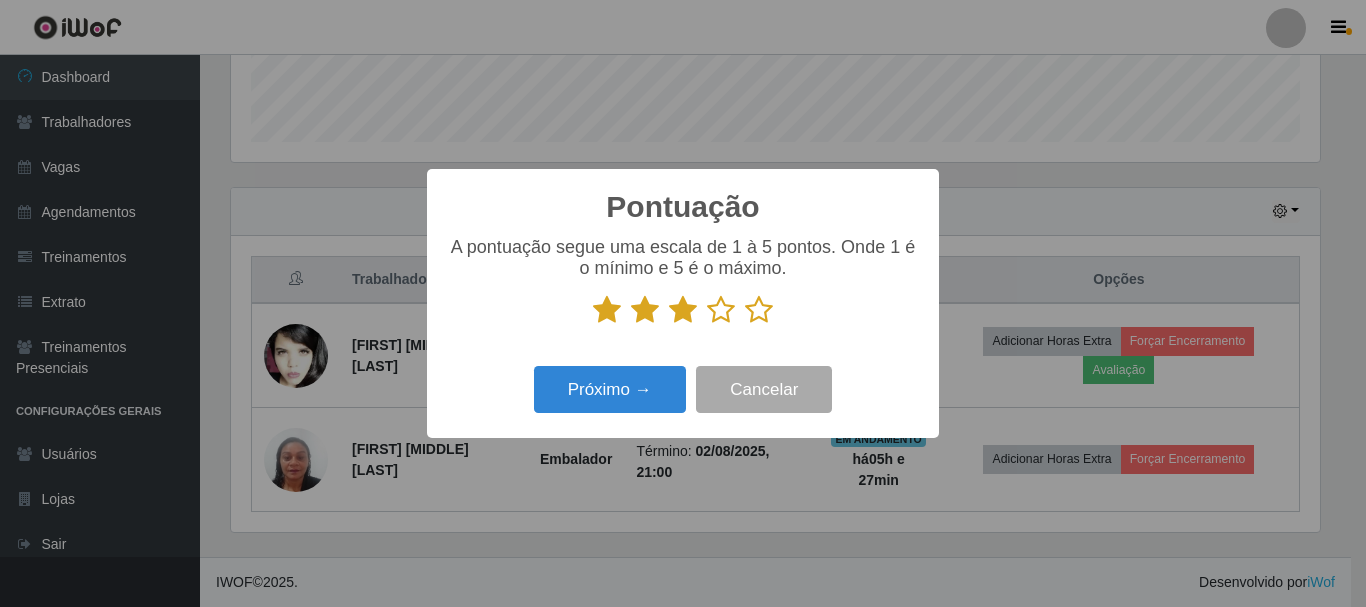 click at bounding box center (645, 310) 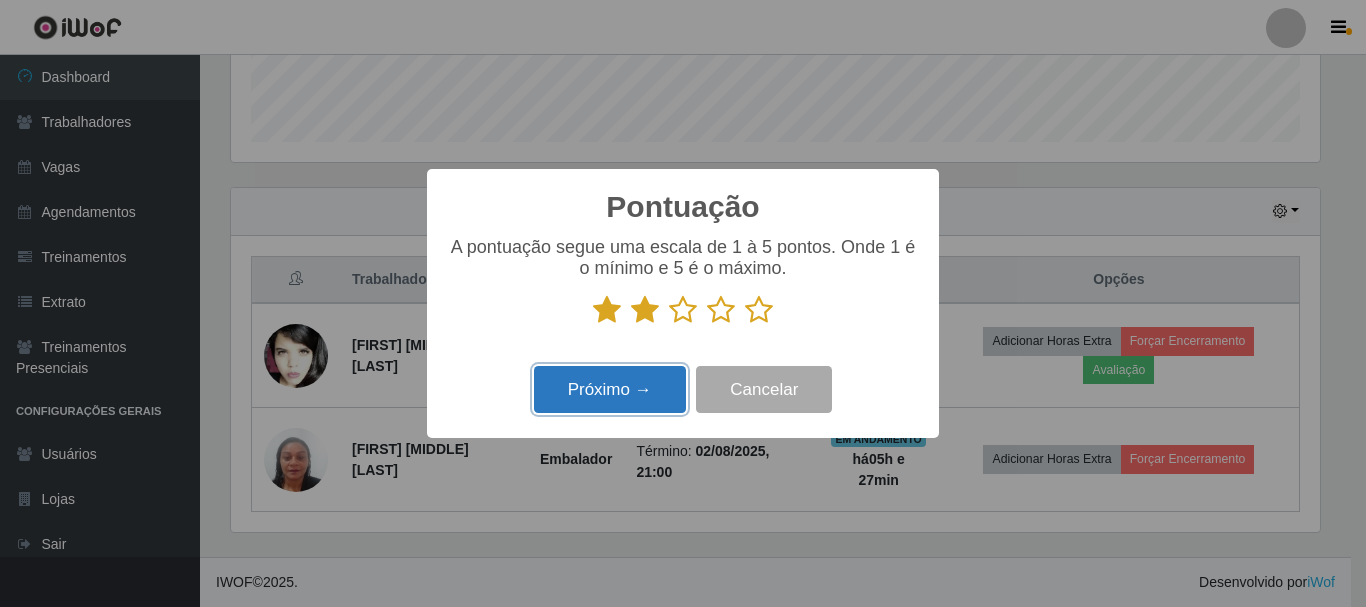 click on "Próximo →" at bounding box center (610, 389) 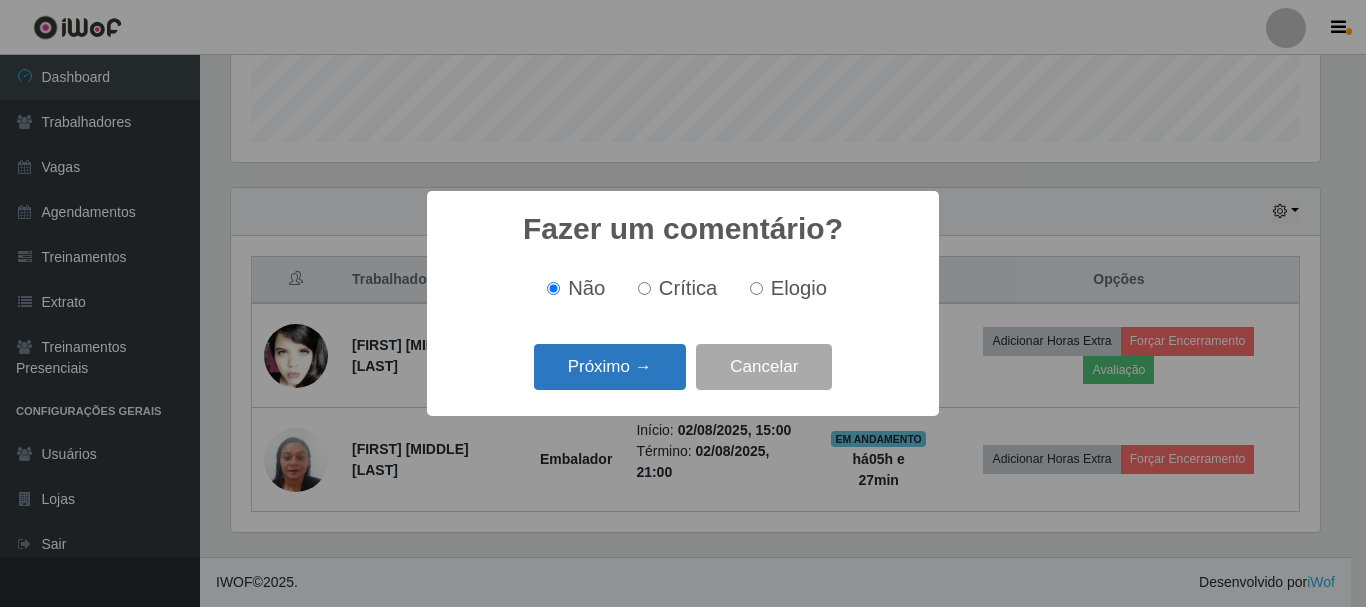 click on "Próximo →" at bounding box center [610, 367] 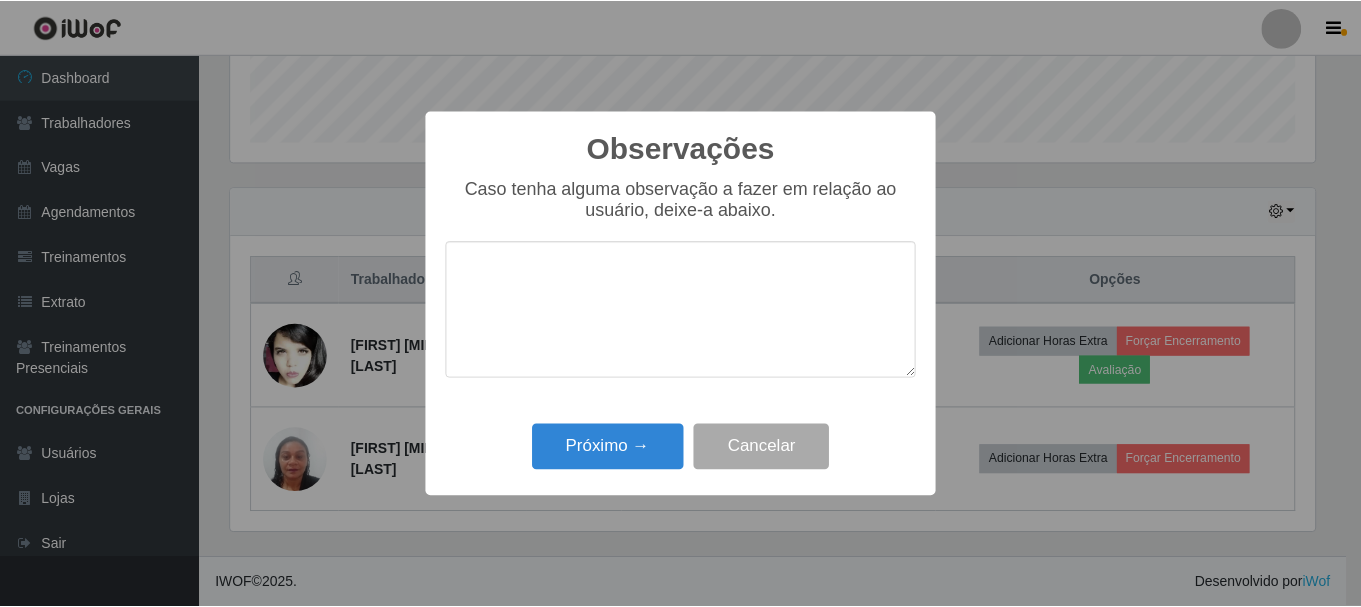 scroll, scrollTop: 999585, scrollLeft: 998911, axis: both 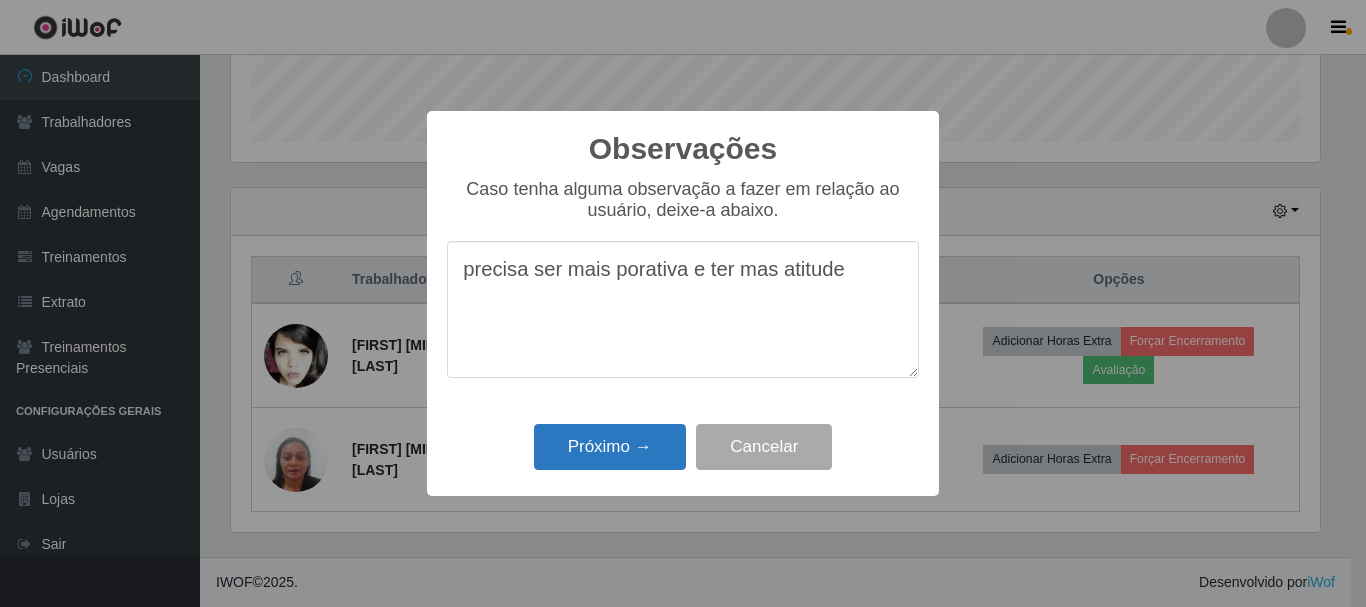 type on "precisa ser mais porativa e ter mas atitude" 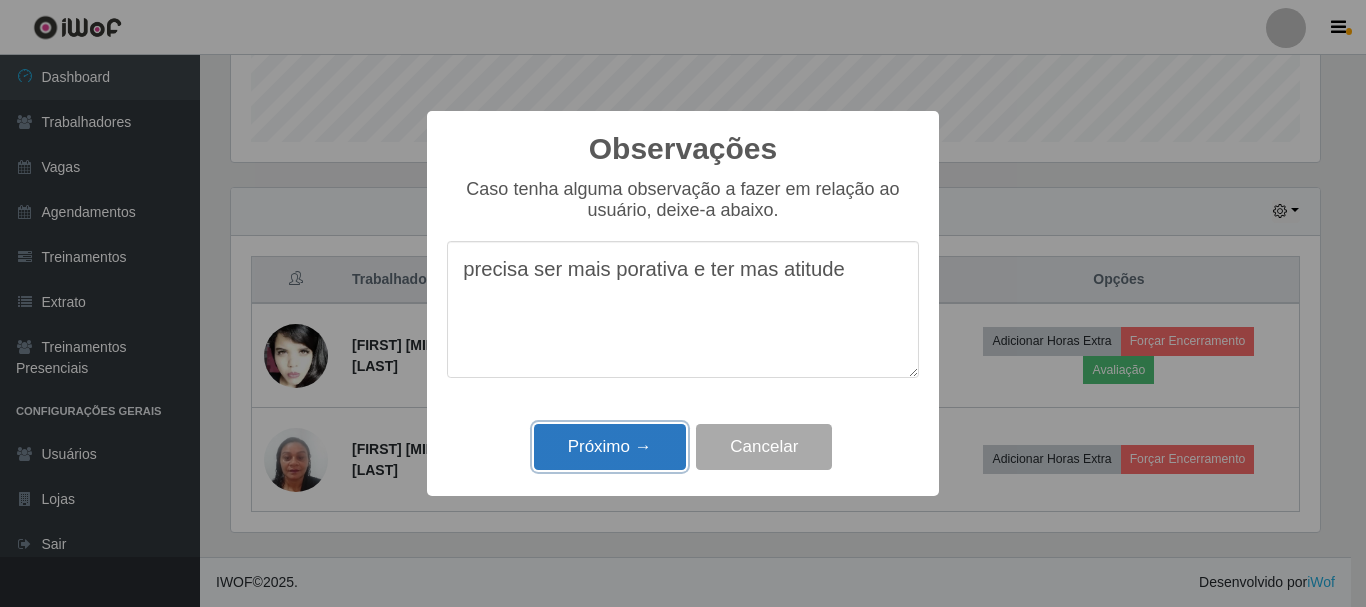 click on "Próximo →" at bounding box center (610, 447) 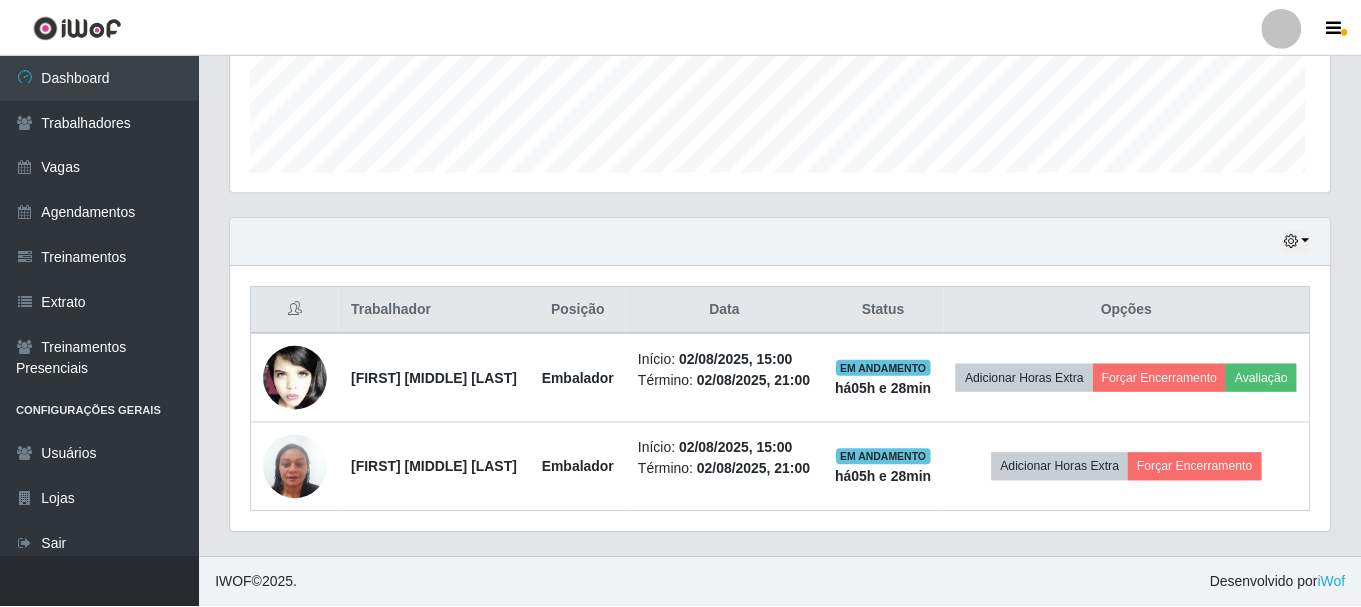 scroll, scrollTop: 999585, scrollLeft: 998901, axis: both 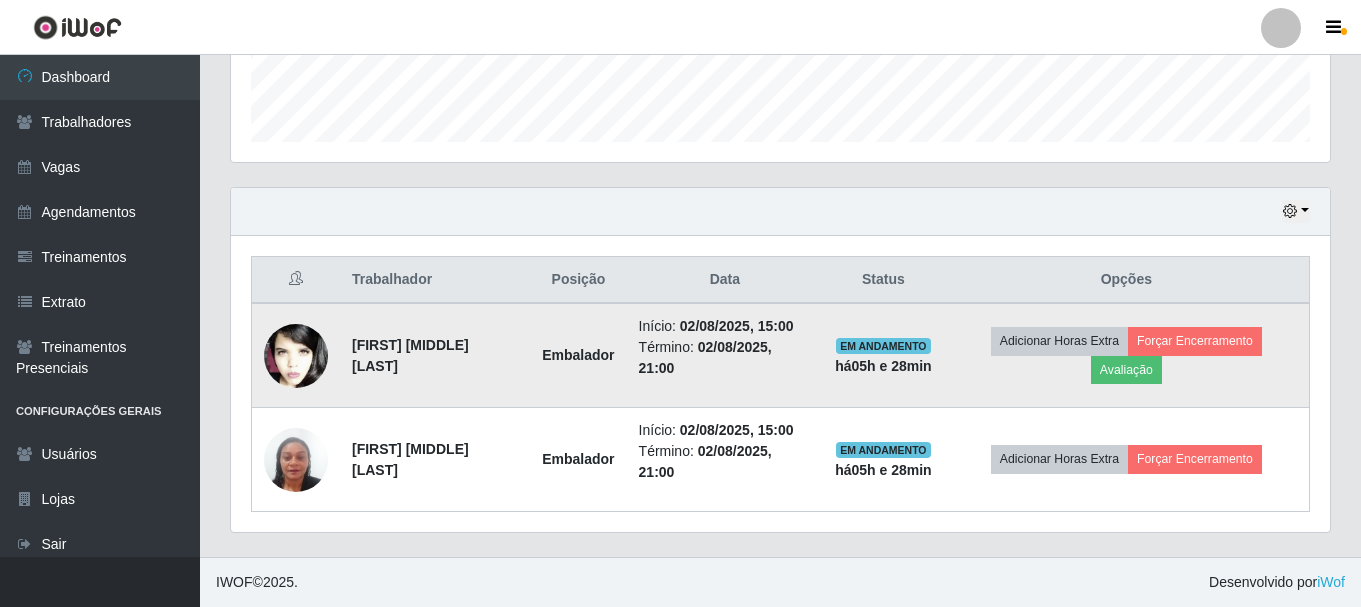 click at bounding box center (296, 355) 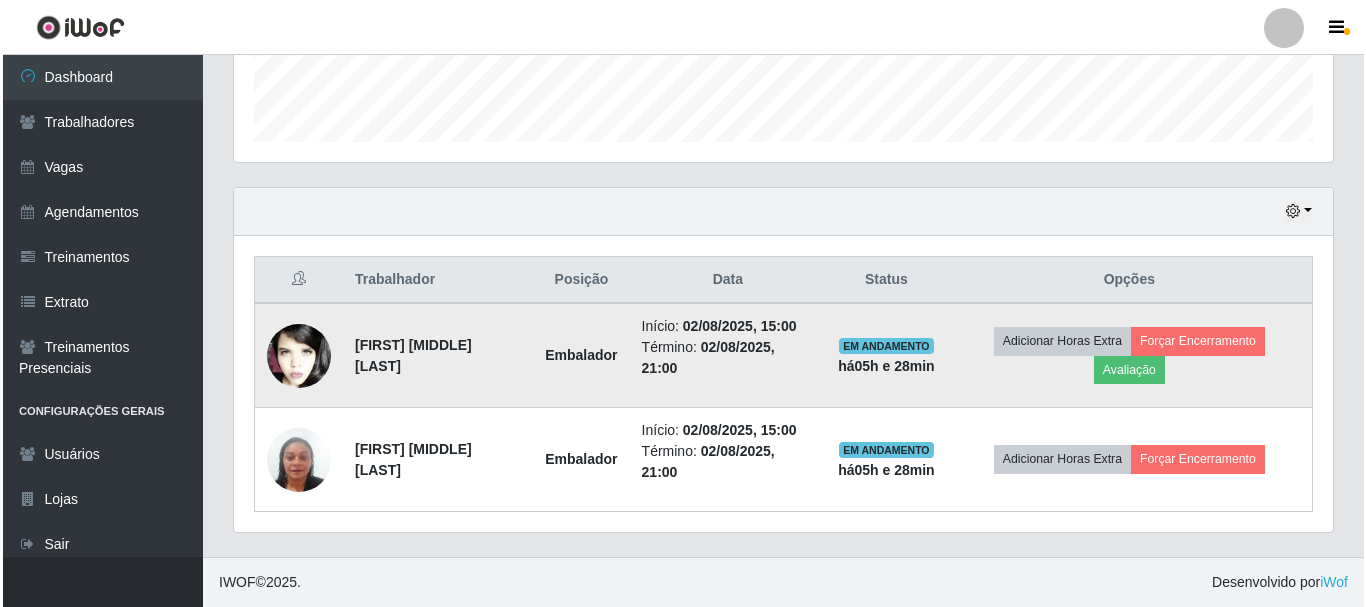 scroll, scrollTop: 415, scrollLeft: 1089, axis: both 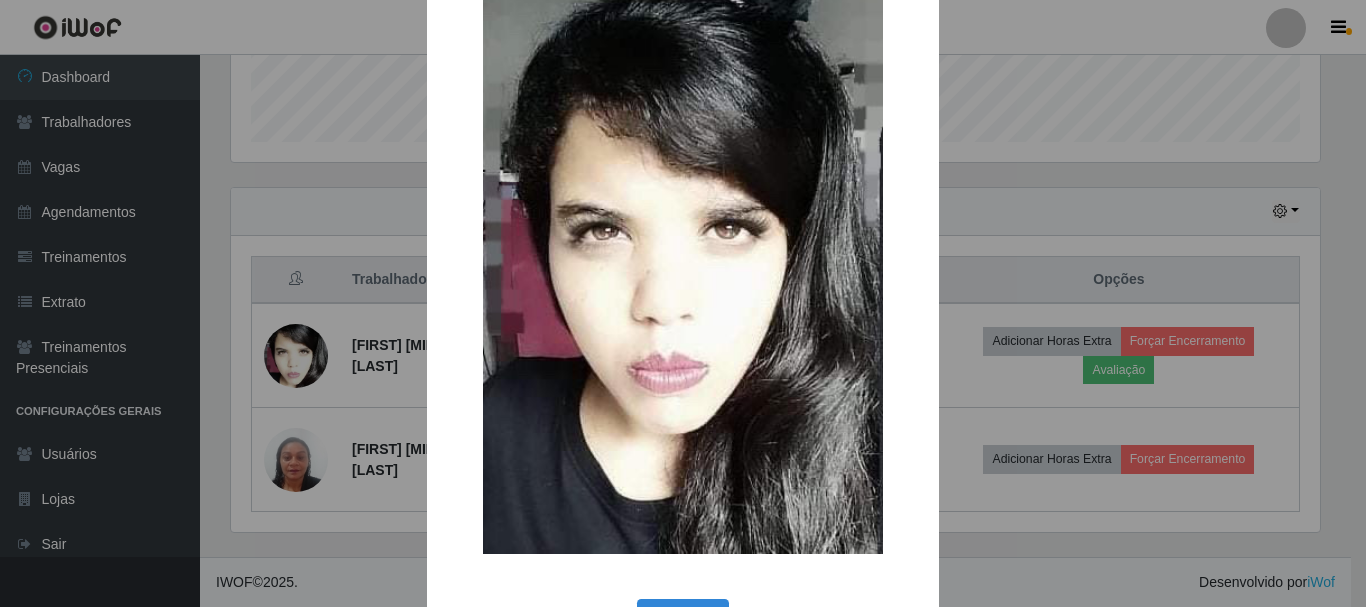 click on "× OK Cancel" at bounding box center [683, 303] 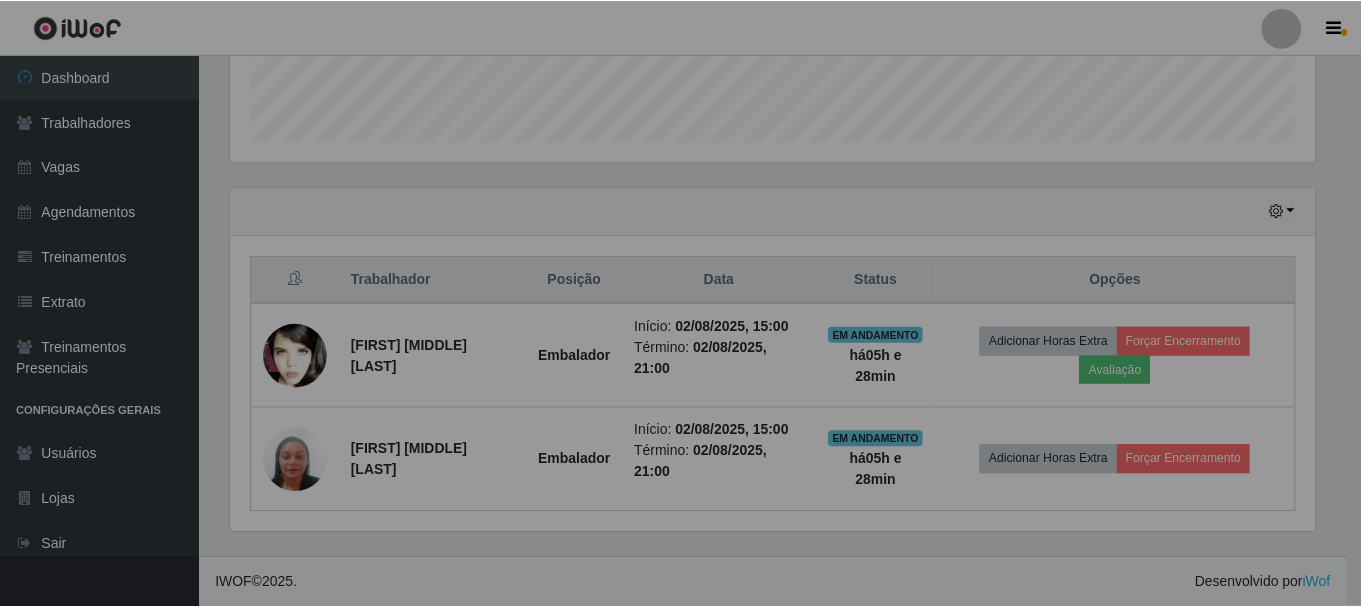 scroll, scrollTop: 999585, scrollLeft: 998901, axis: both 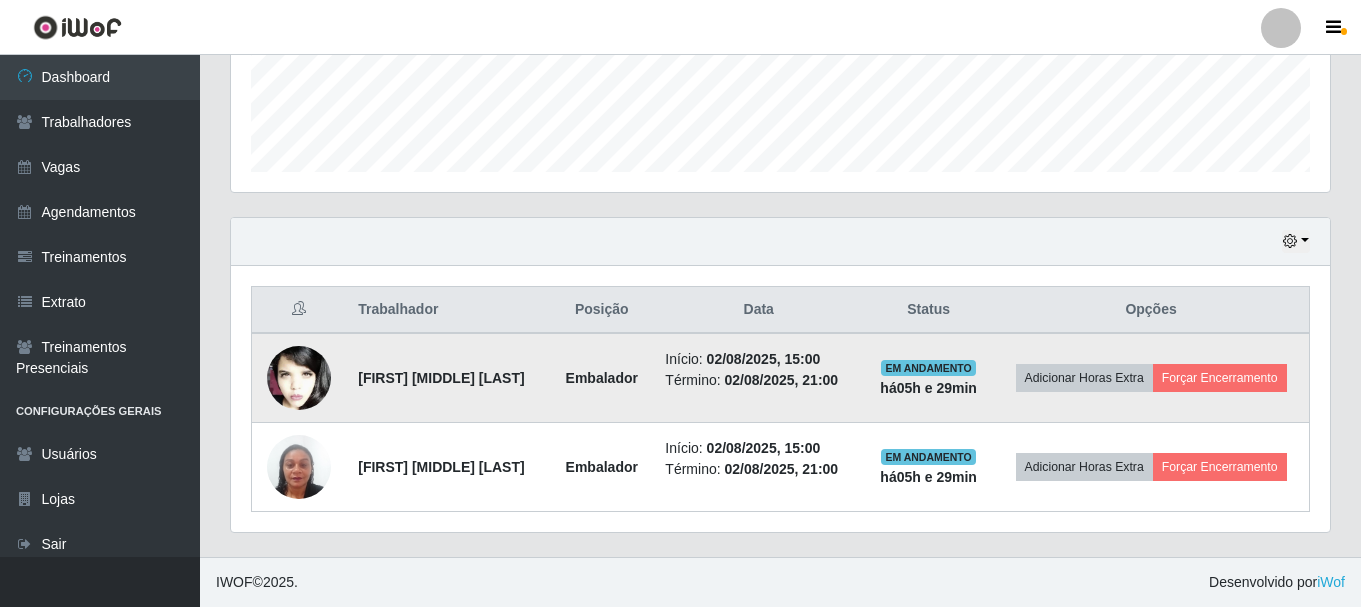 click at bounding box center (299, 378) 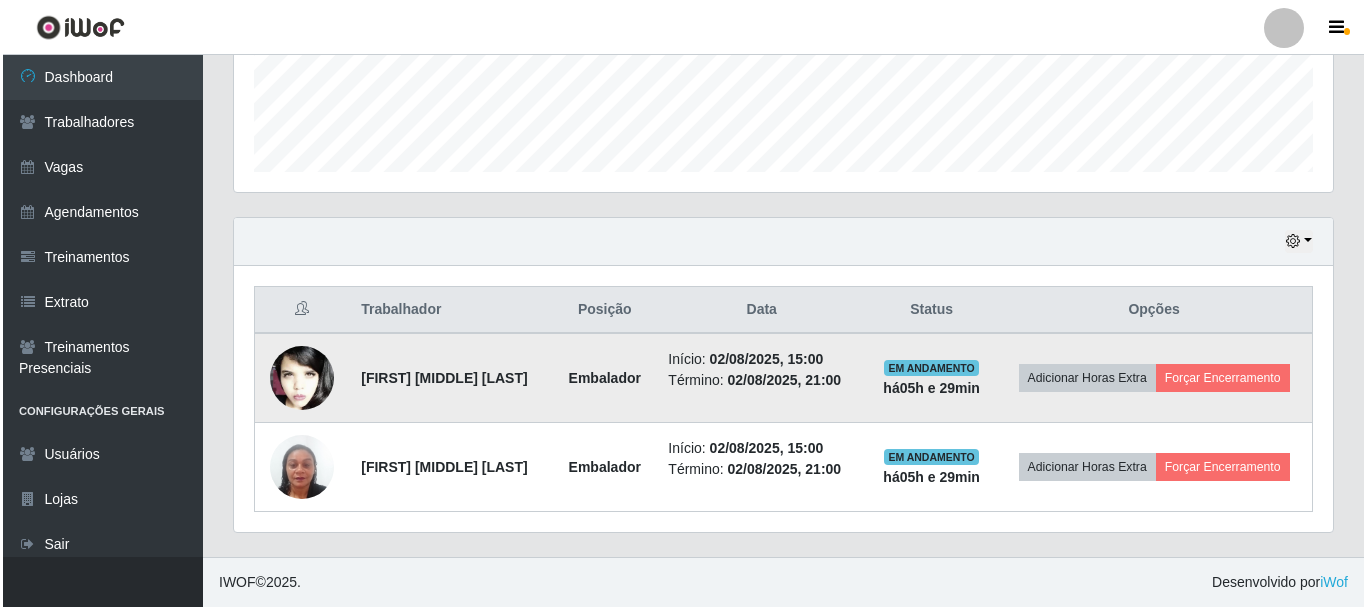 scroll, scrollTop: 415, scrollLeft: 1089, axis: both 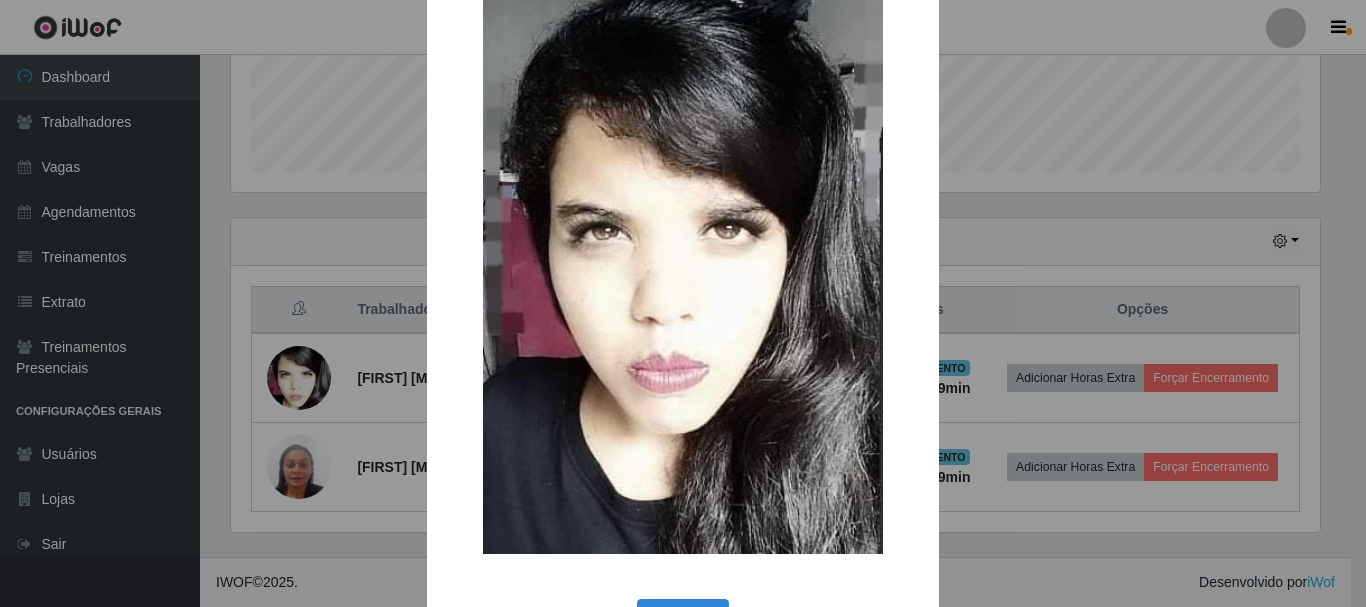 click on "× OK Cancel" at bounding box center (683, 303) 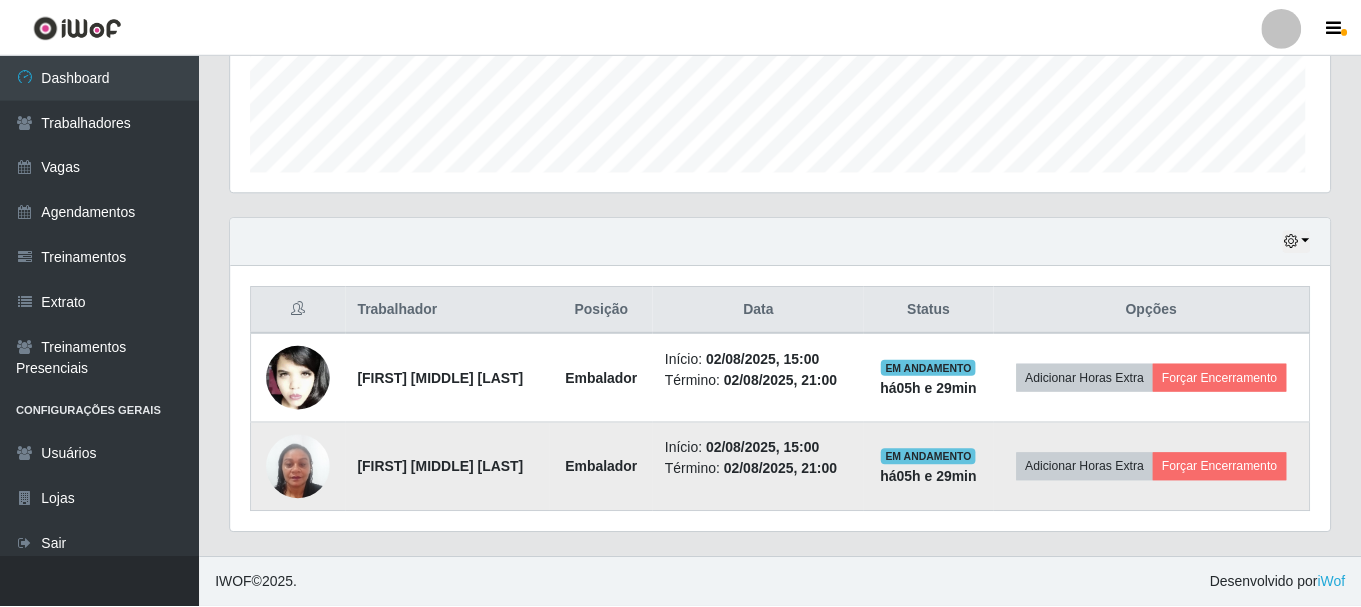 scroll, scrollTop: 999585, scrollLeft: 998901, axis: both 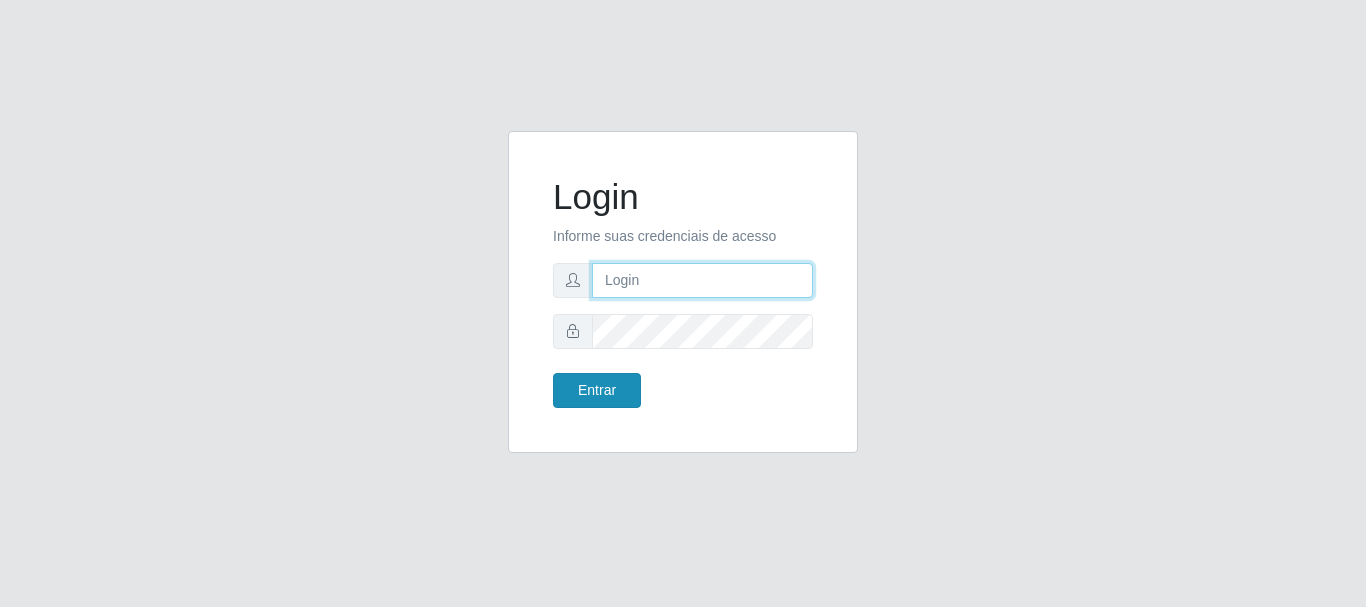 type on "[USERNAME]@[DOMAIN]" 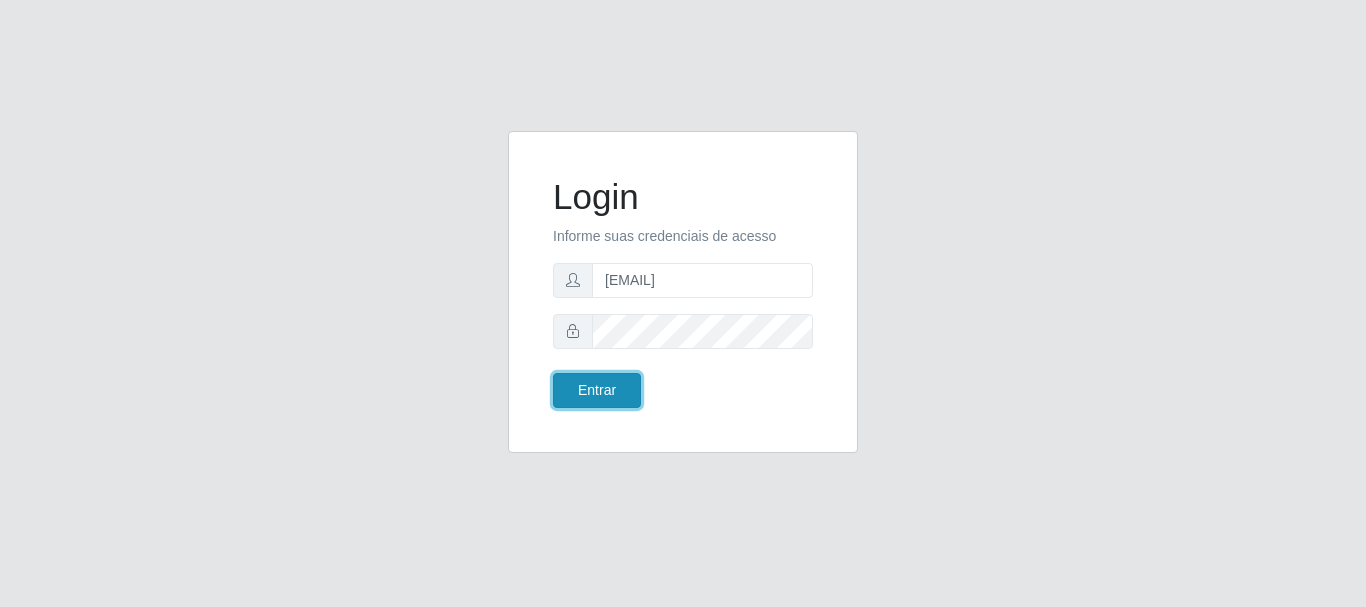 click on "Entrar" at bounding box center (597, 390) 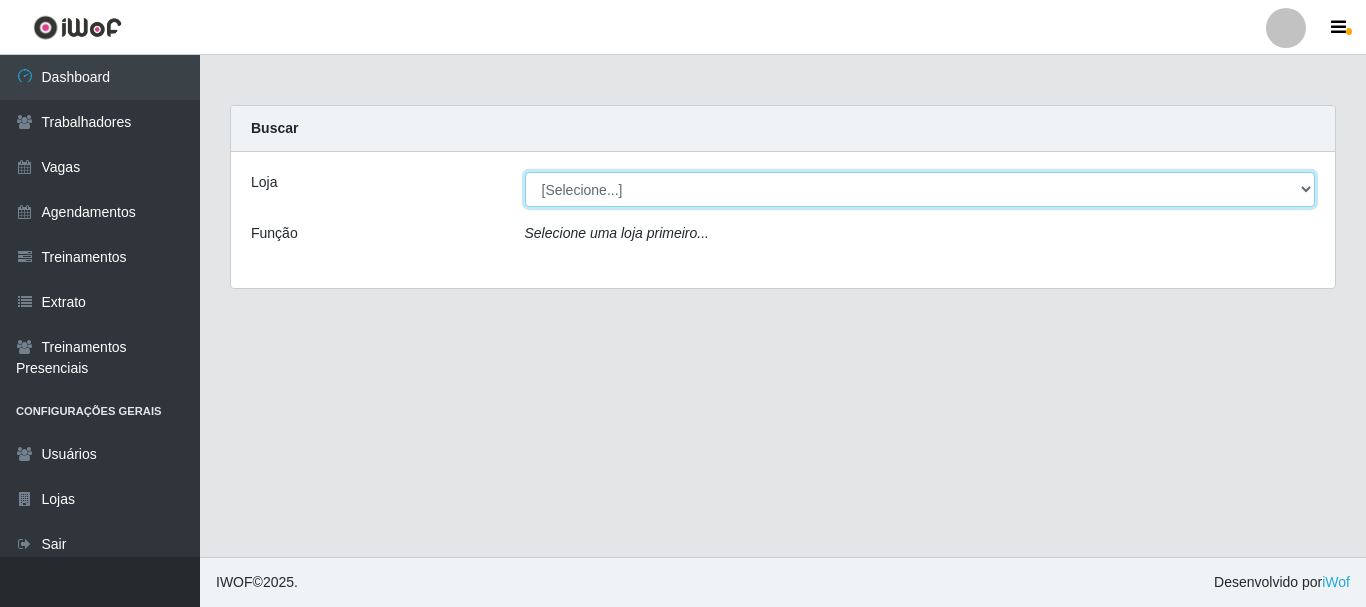 click on "[Selecione...] Bemais Supermercados - B1 Mangabeira" at bounding box center [920, 189] 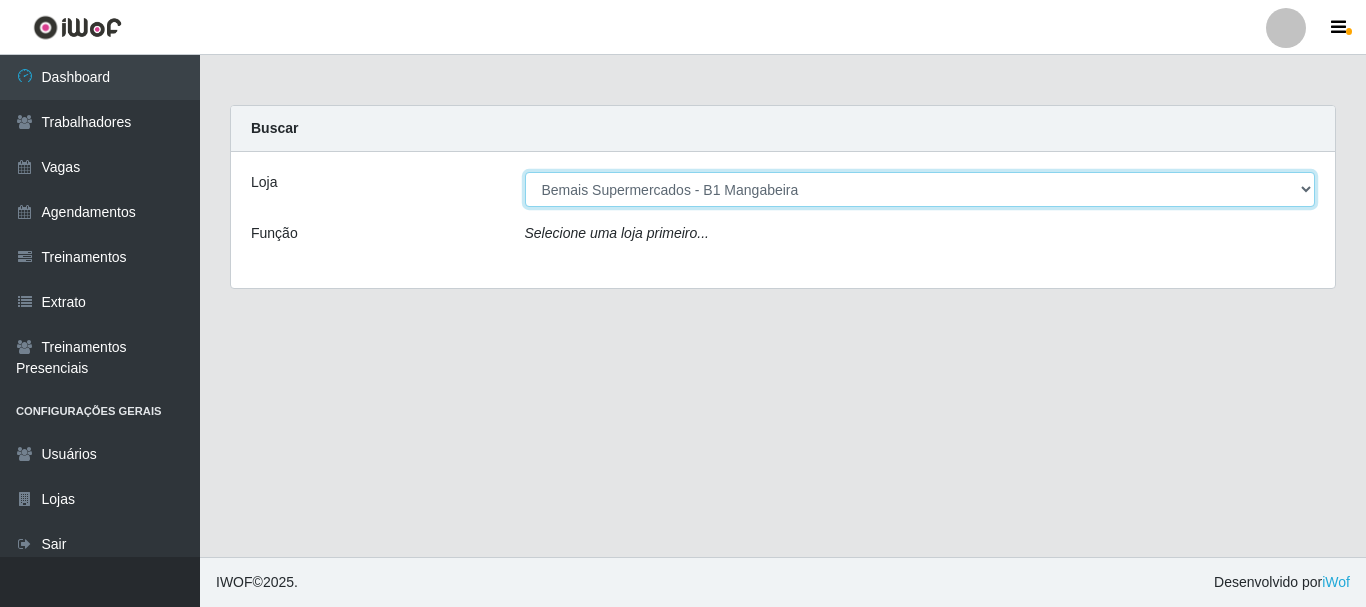 click on "[Selecione...] Bemais Supermercados - B1 Mangabeira" at bounding box center (920, 189) 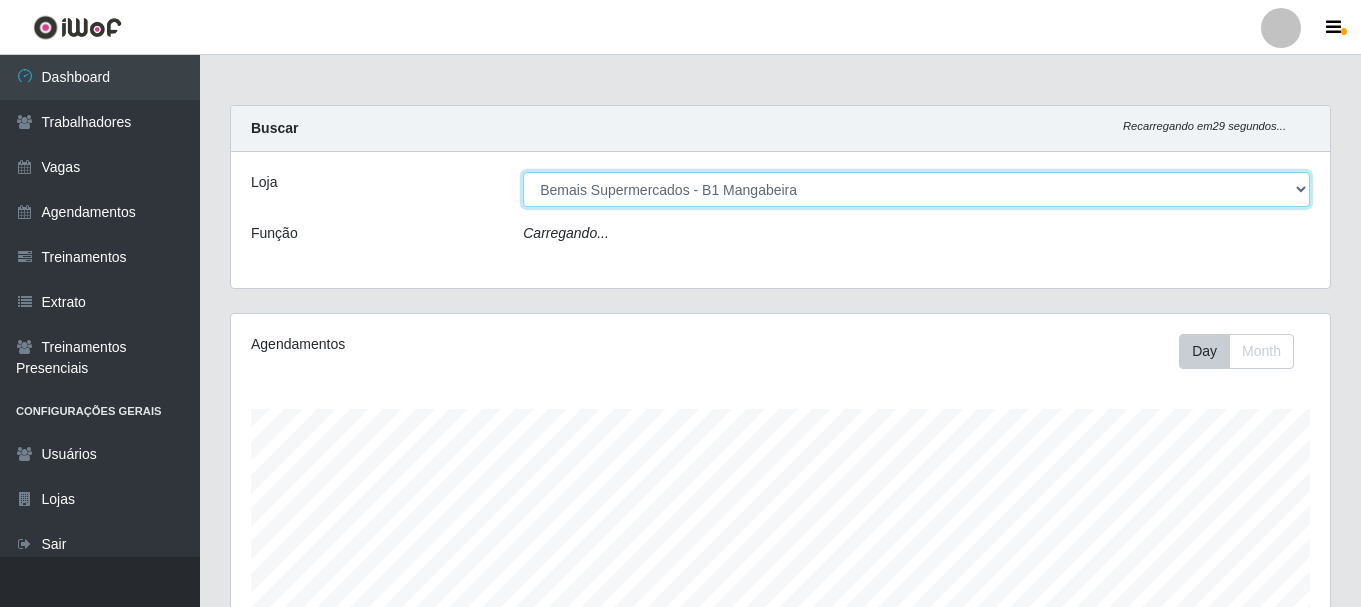 scroll, scrollTop: 999585, scrollLeft: 998901, axis: both 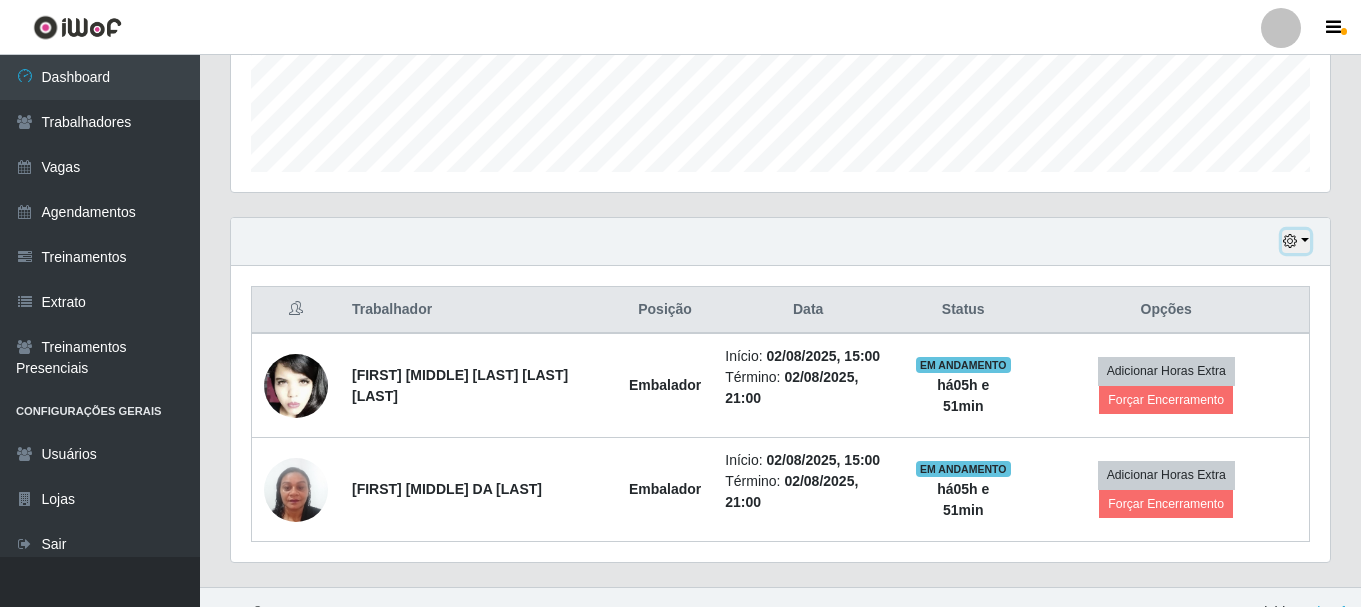 click at bounding box center [1296, 241] 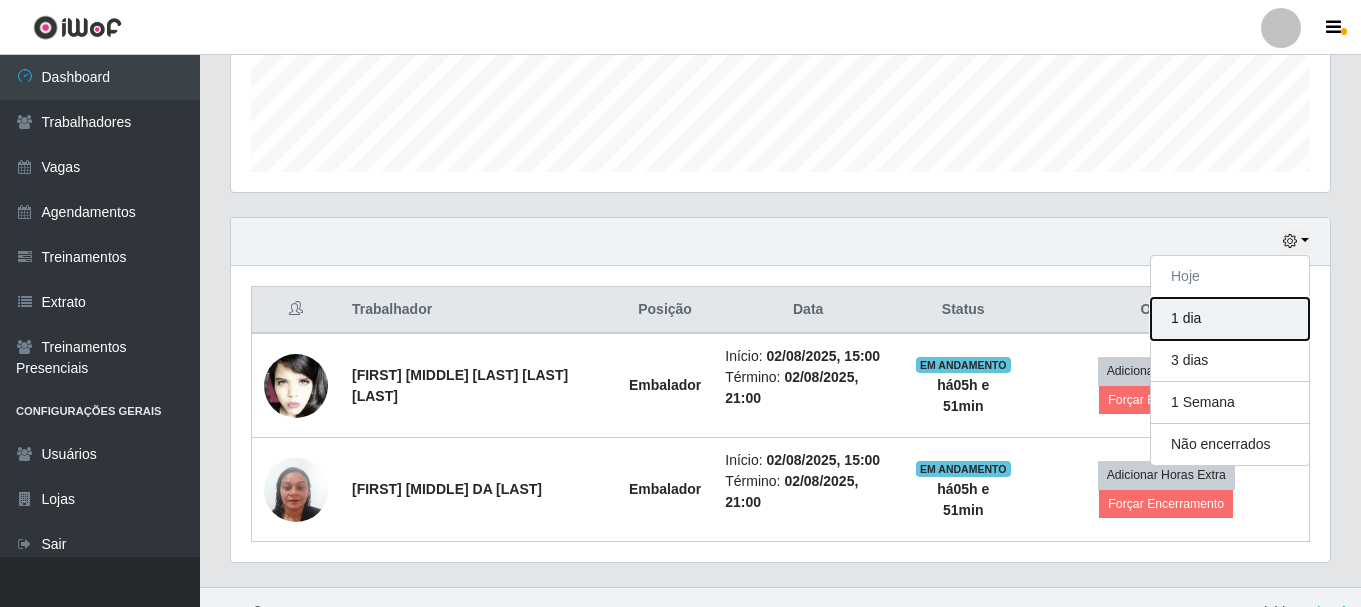 click on "1 dia" at bounding box center (1230, 319) 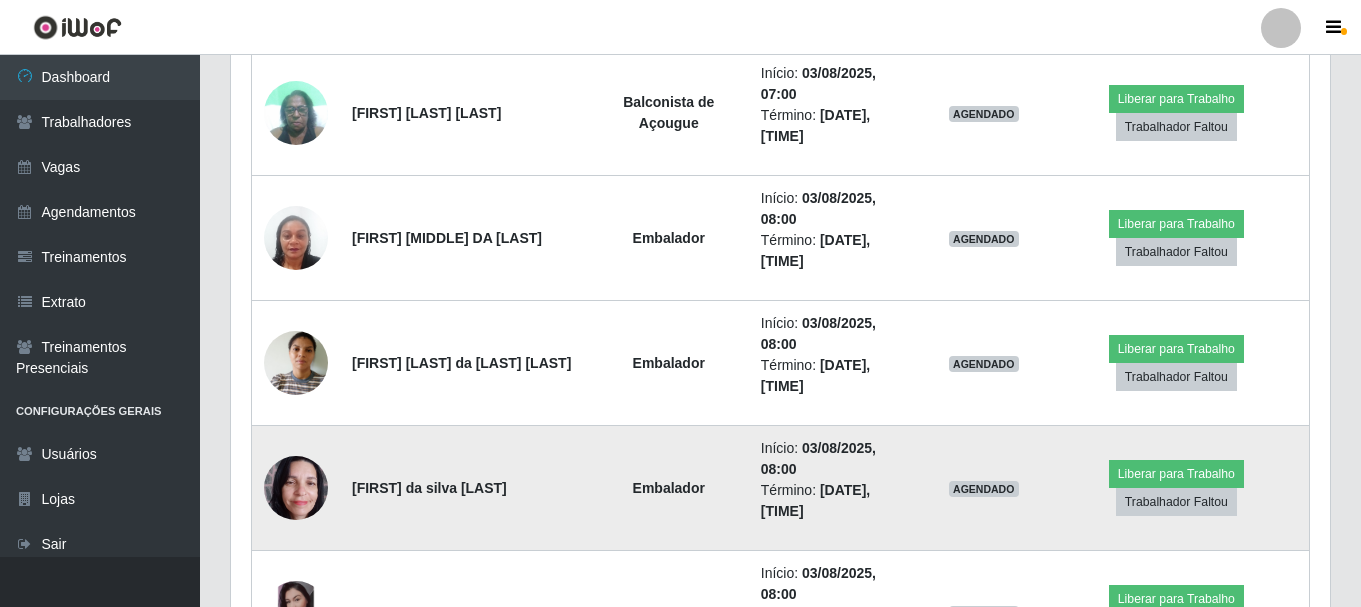 scroll, scrollTop: 1093, scrollLeft: 0, axis: vertical 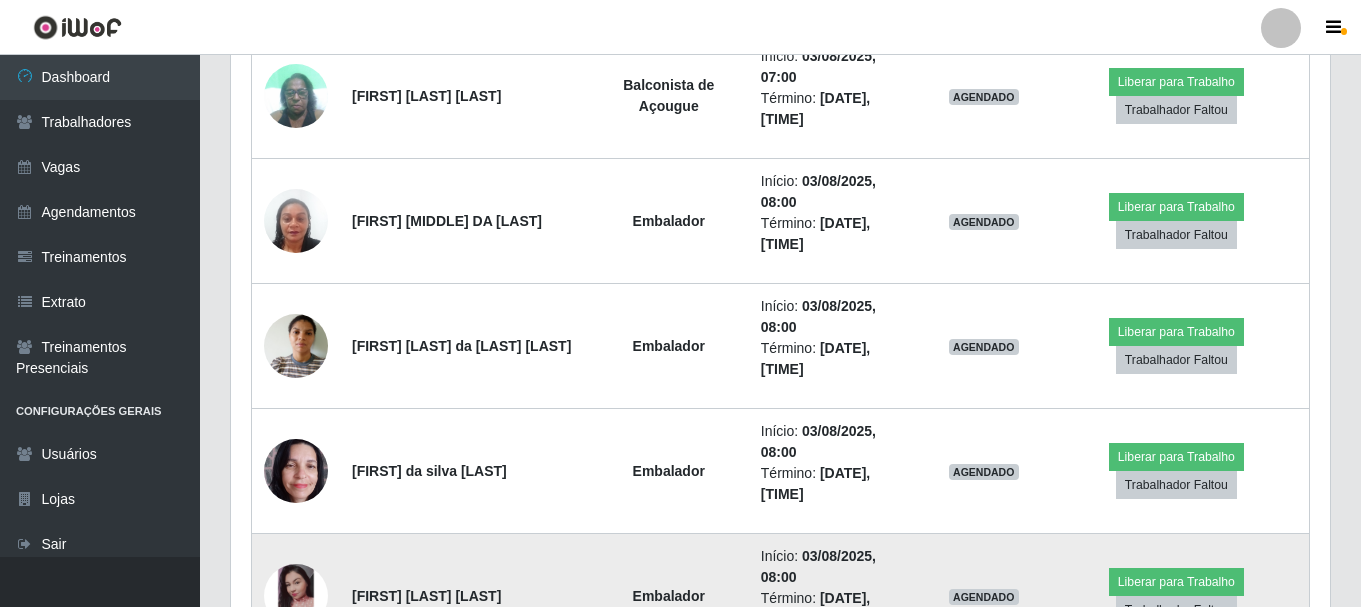 click at bounding box center [296, 596] 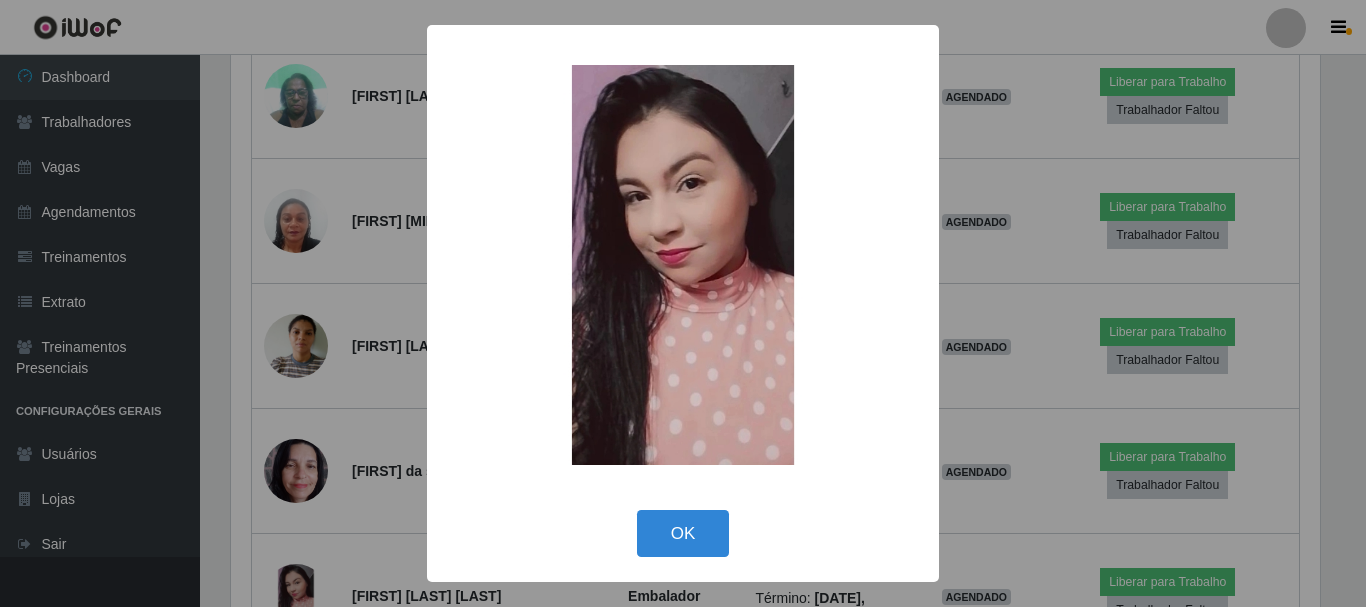 click on "OK" at bounding box center [683, 533] 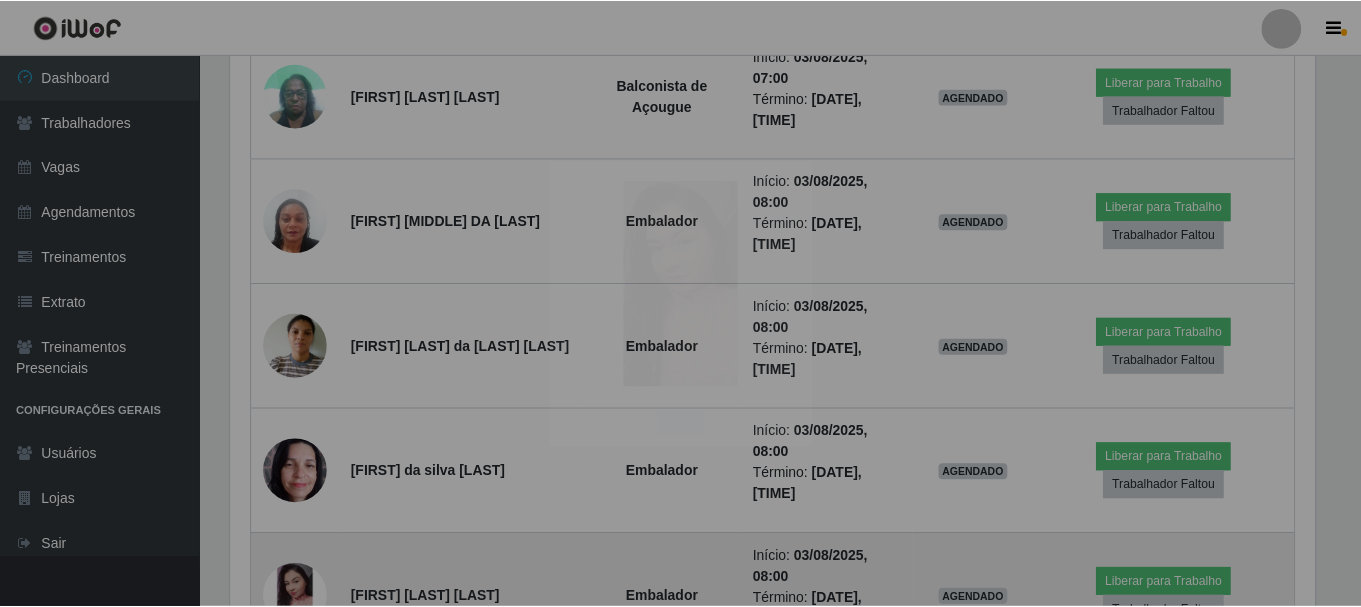 scroll, scrollTop: 999585, scrollLeft: 998901, axis: both 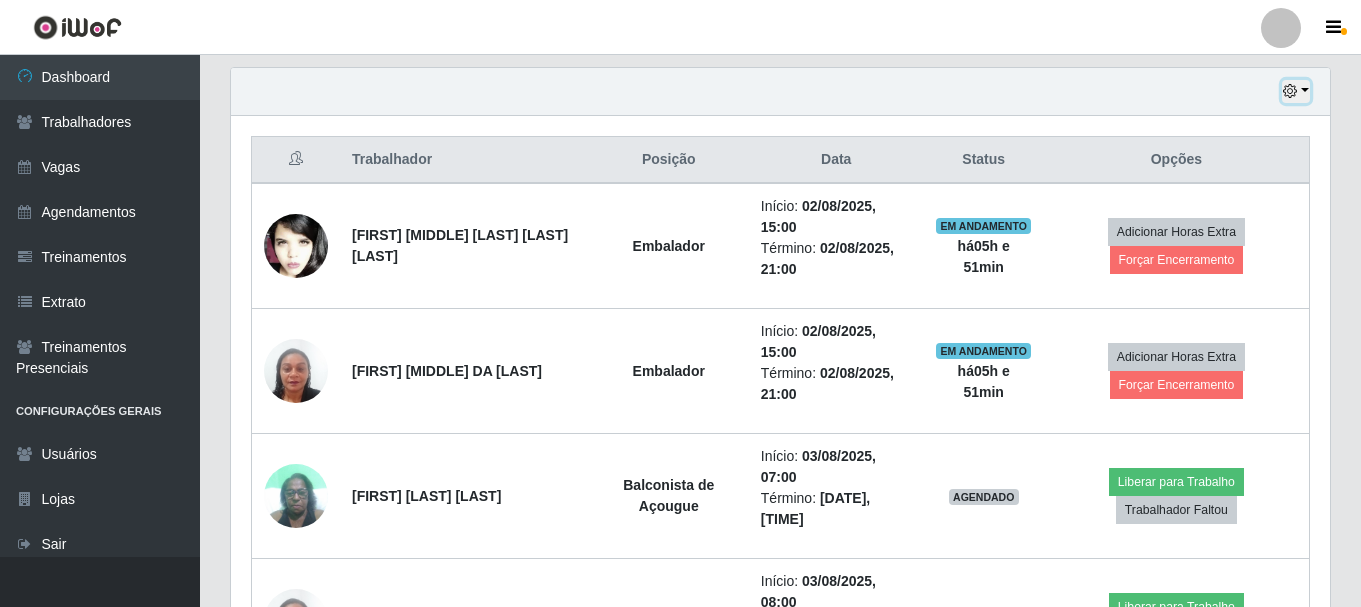 click at bounding box center [1290, 91] 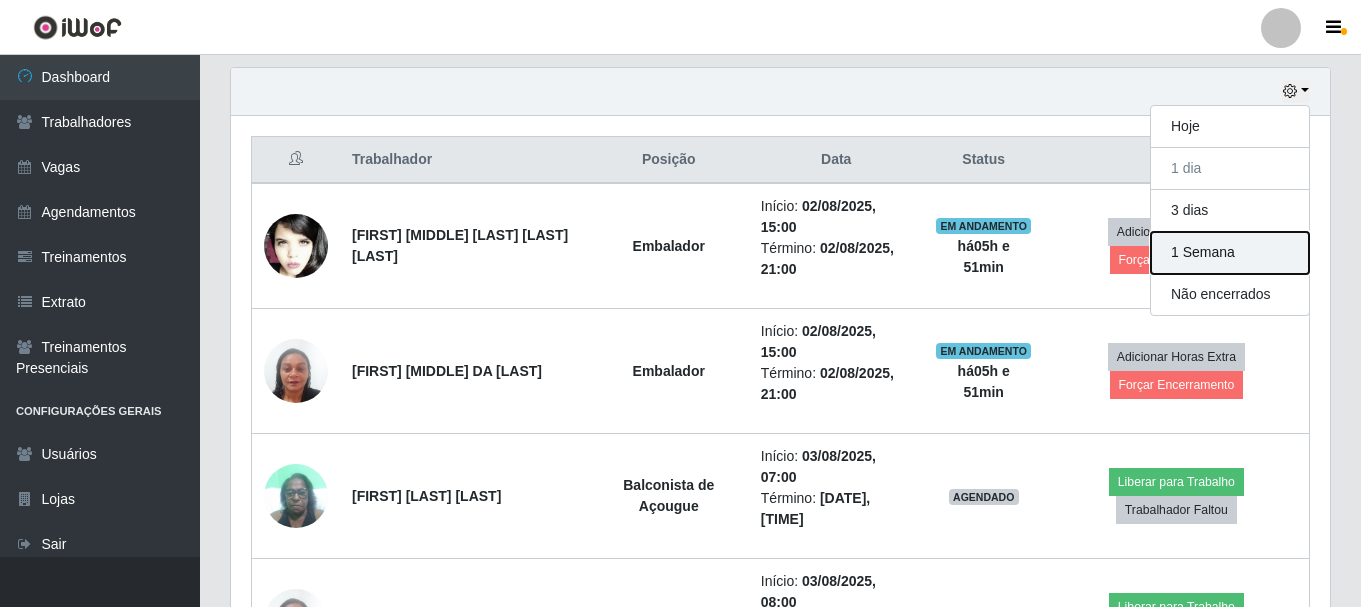 click on "1 Semana" at bounding box center [1230, 253] 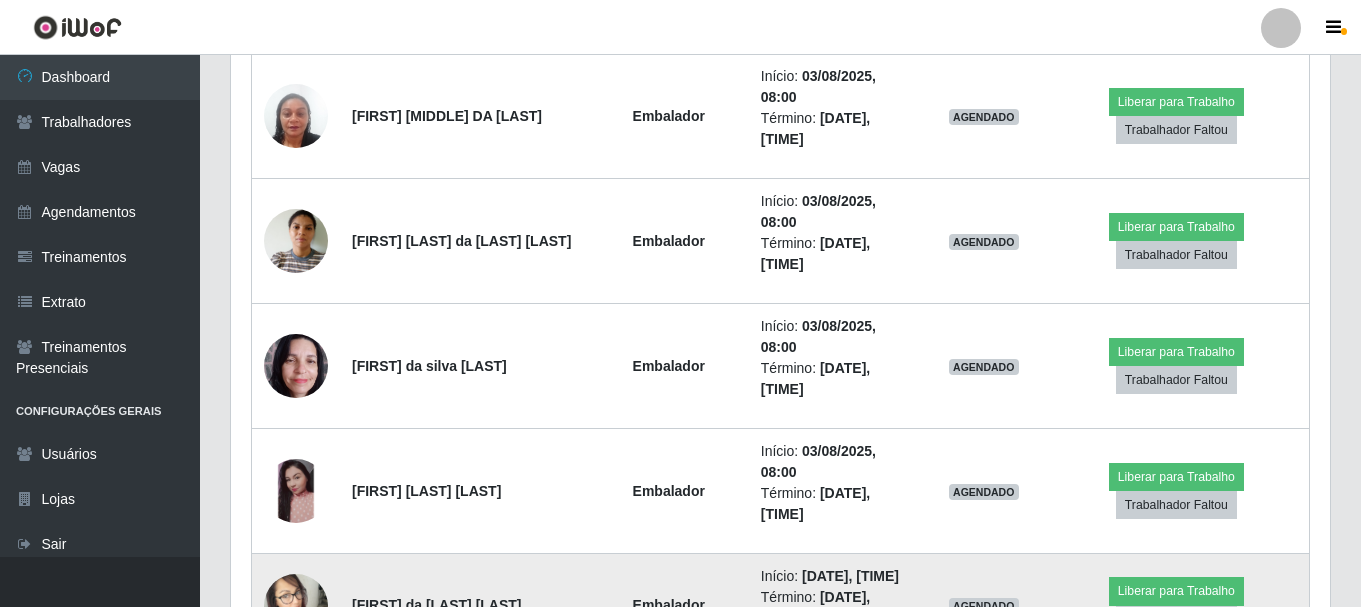 scroll, scrollTop: 1193, scrollLeft: 0, axis: vertical 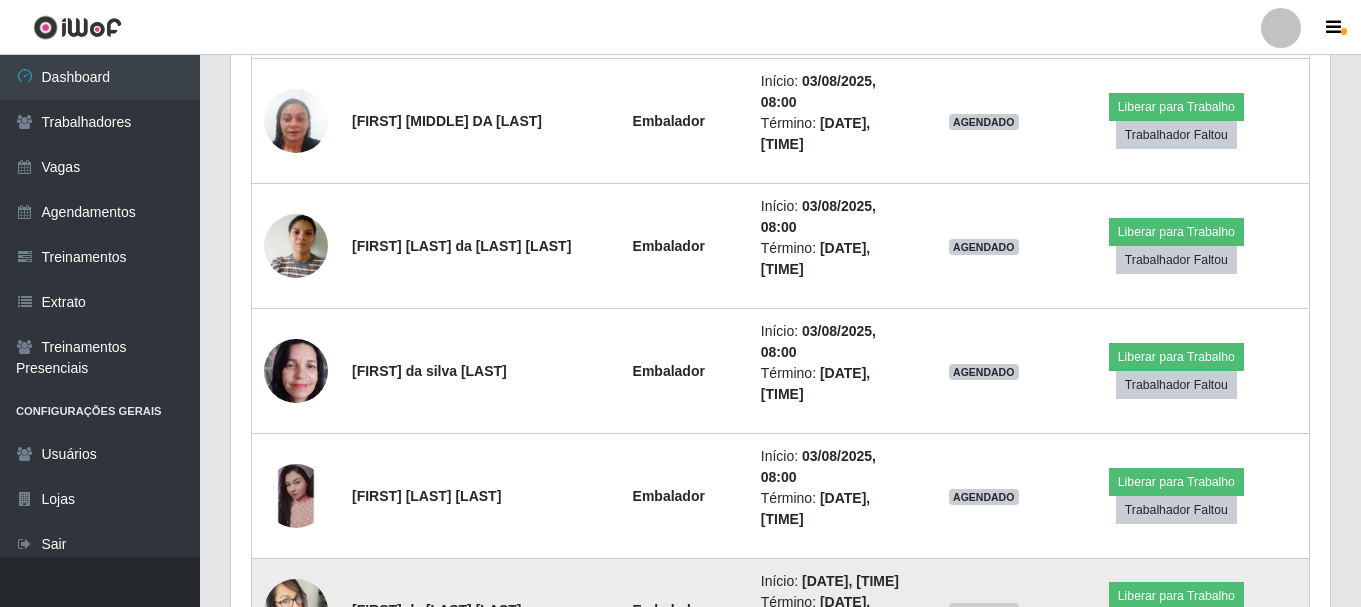 click at bounding box center [296, 611] 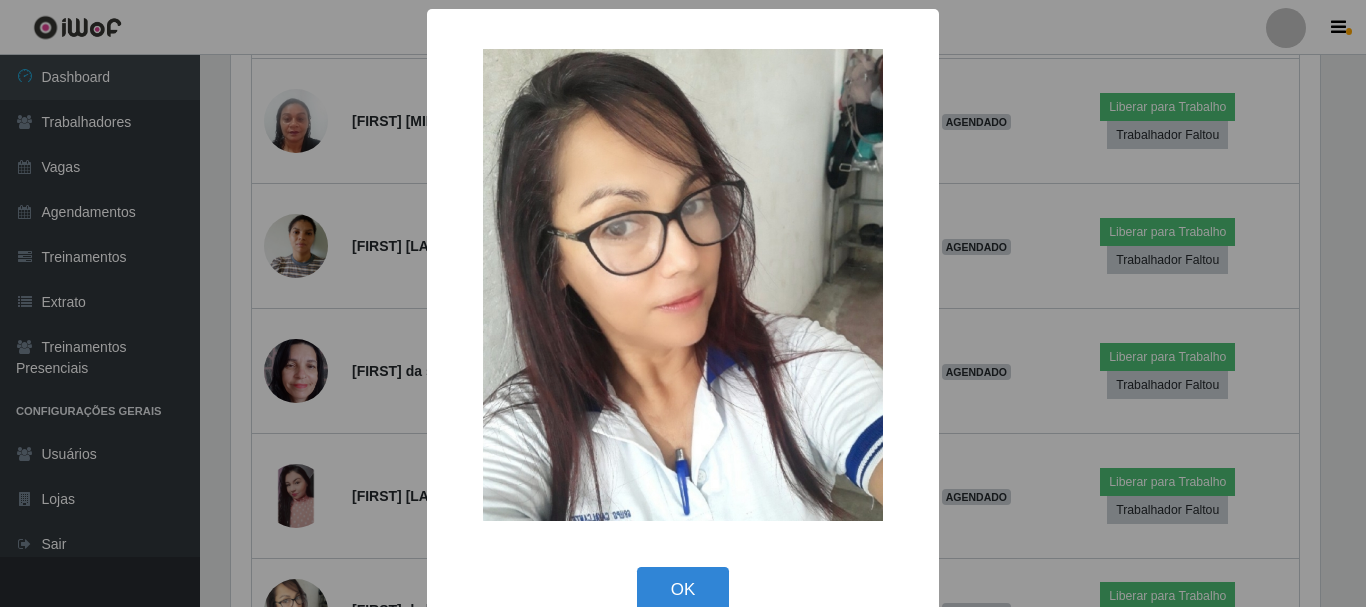 click on "× OK Cancel" at bounding box center (683, 303) 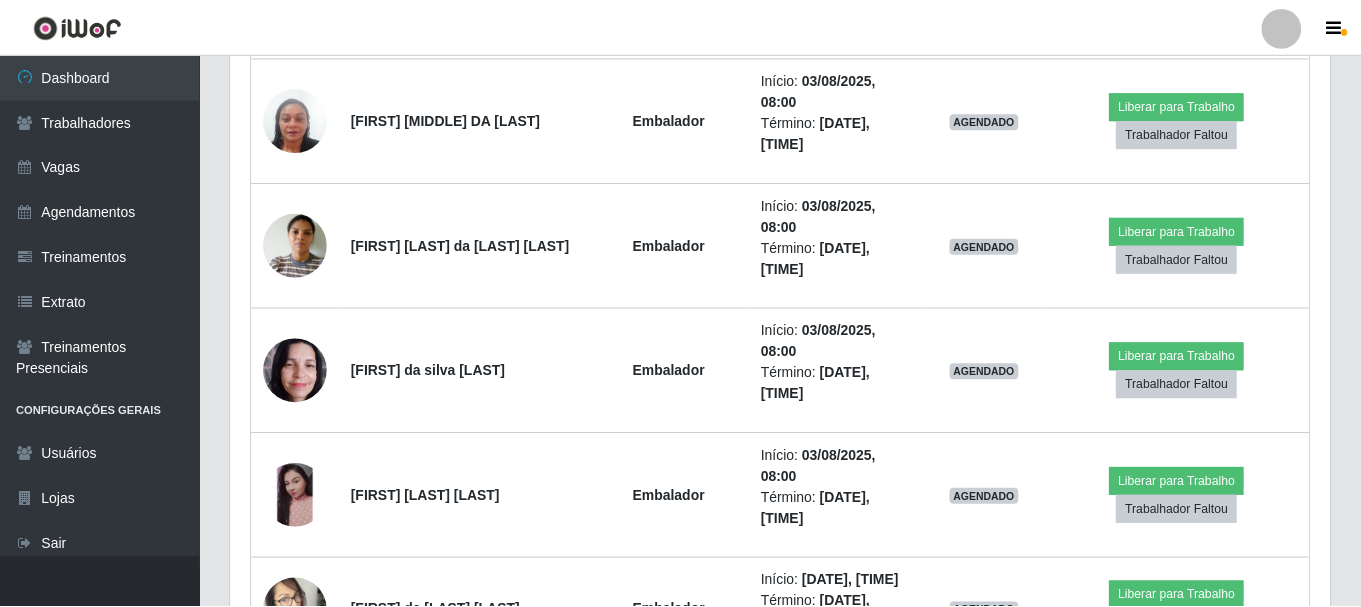 scroll, scrollTop: 999585, scrollLeft: 998901, axis: both 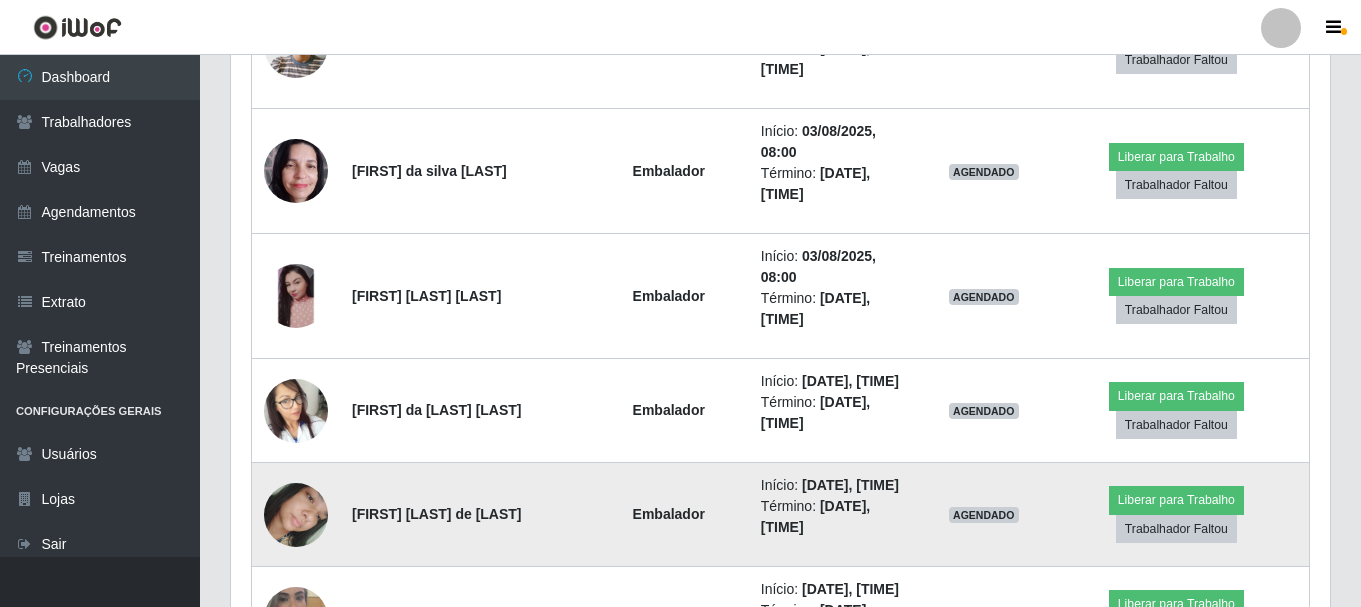 click at bounding box center [296, 514] 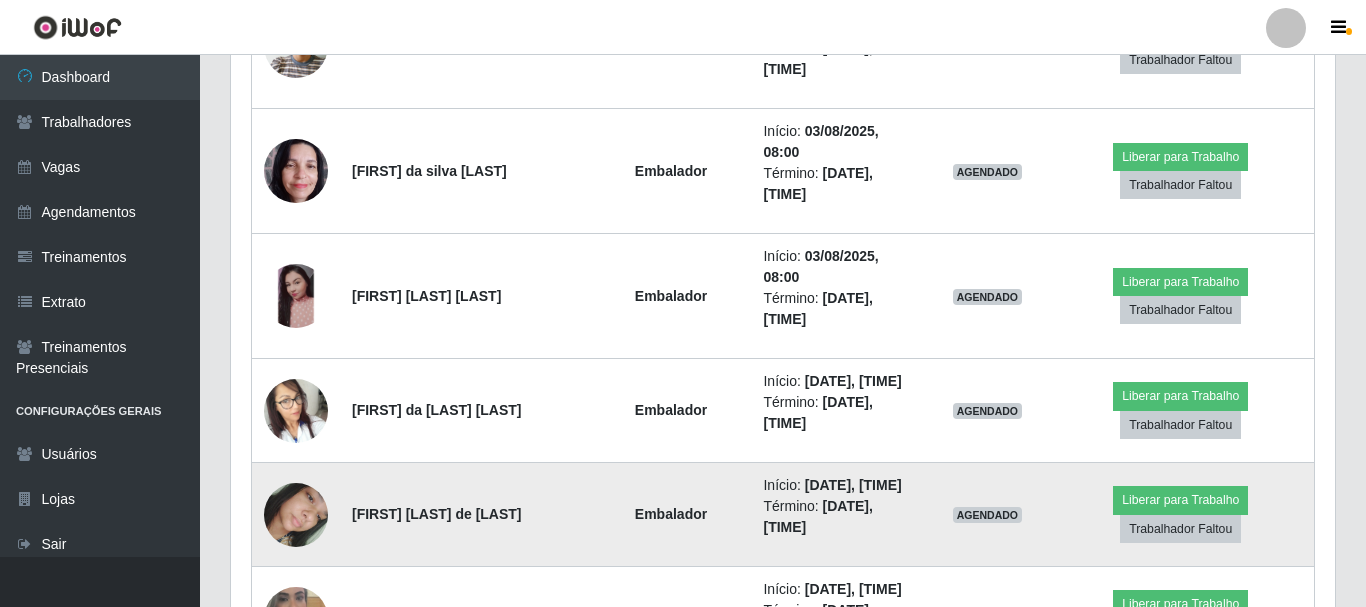 scroll, scrollTop: 999585, scrollLeft: 998911, axis: both 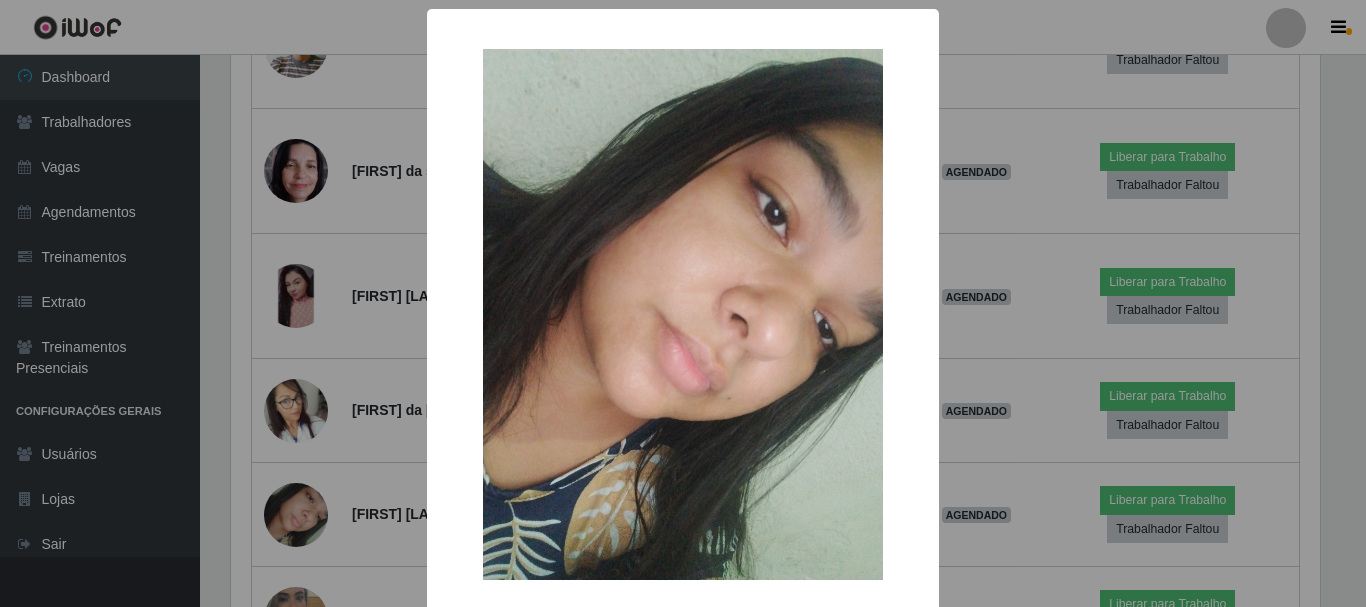 click on "× OK Cancel" at bounding box center (683, 303) 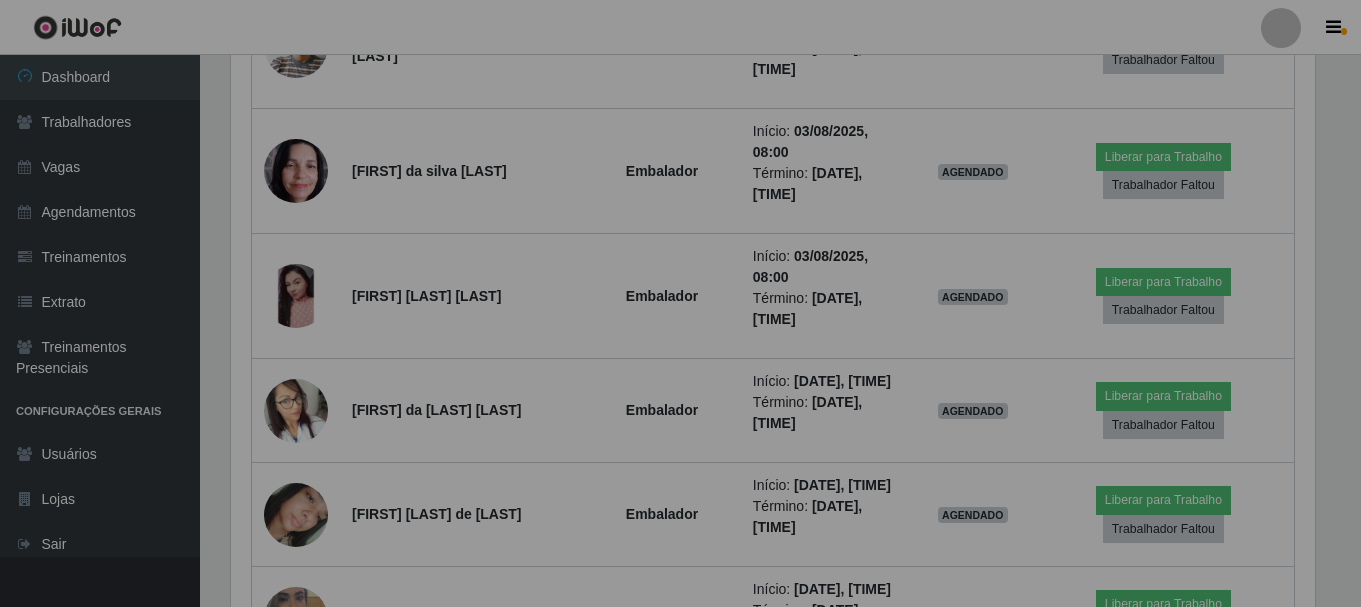 scroll, scrollTop: 999585, scrollLeft: 998901, axis: both 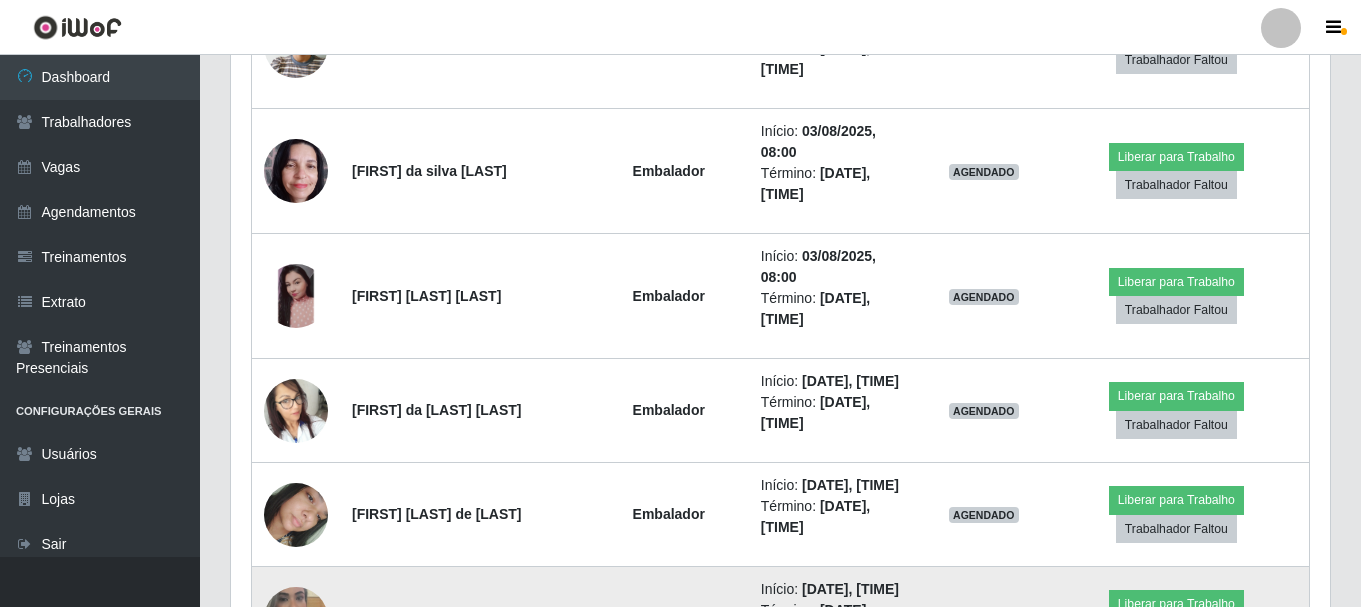 click at bounding box center [296, 619] 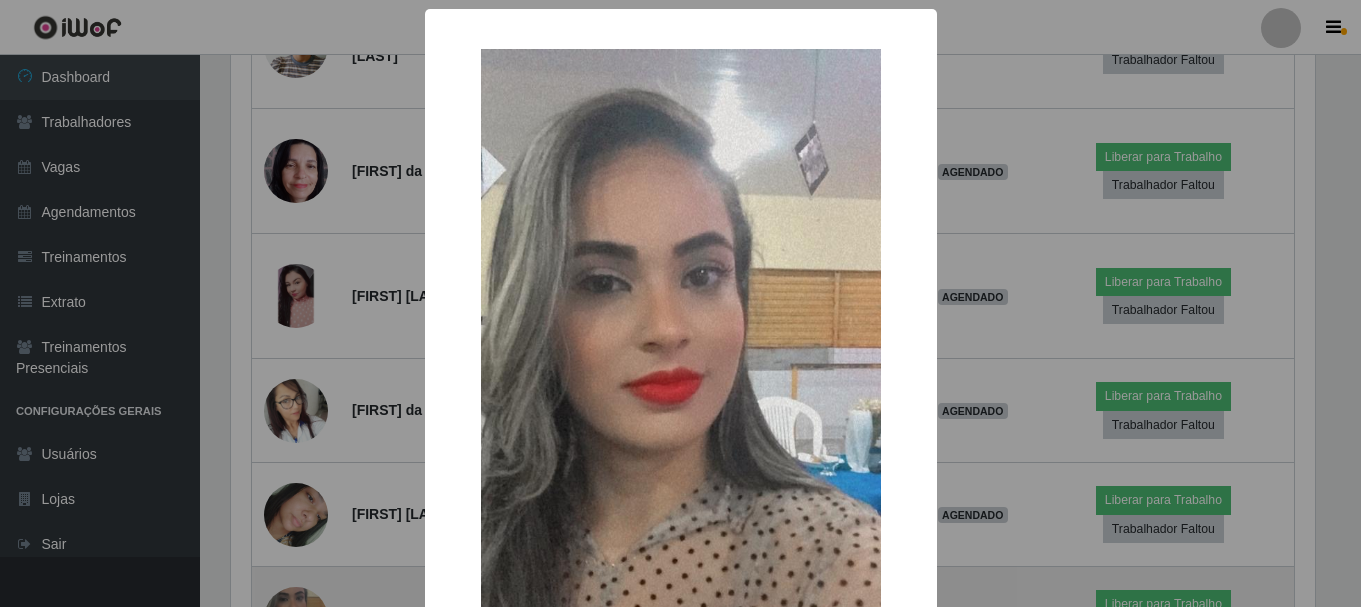 scroll, scrollTop: 999585, scrollLeft: 998911, axis: both 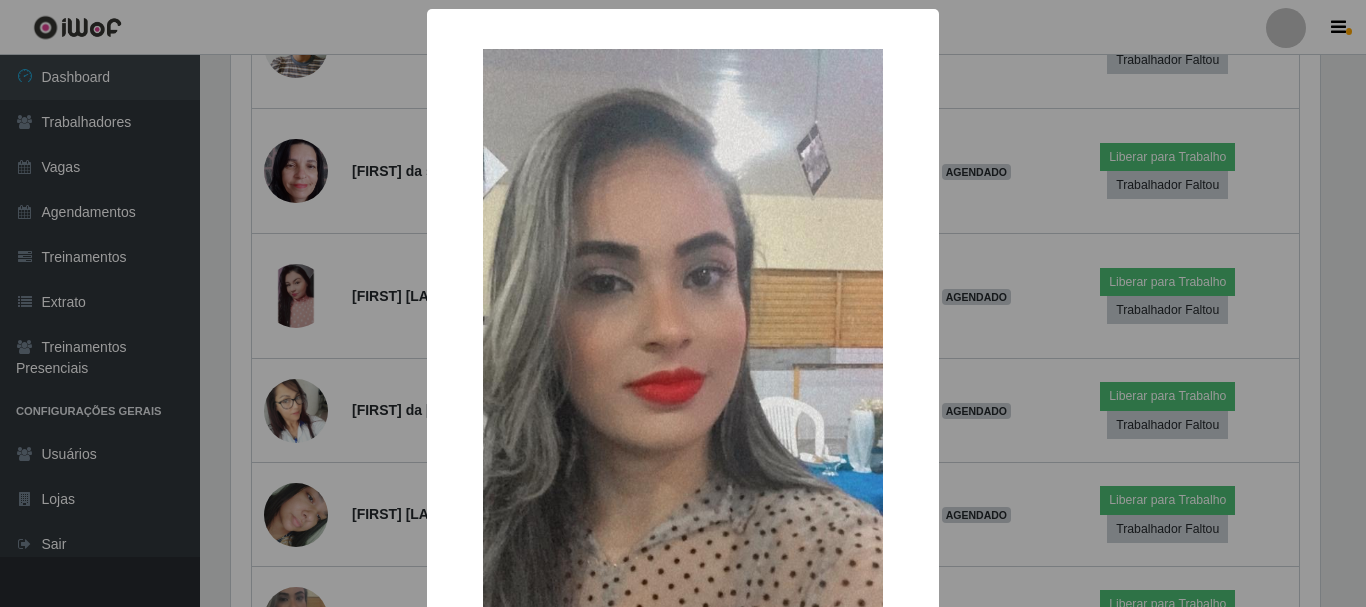 click on "× OK Cancel" at bounding box center [683, 303] 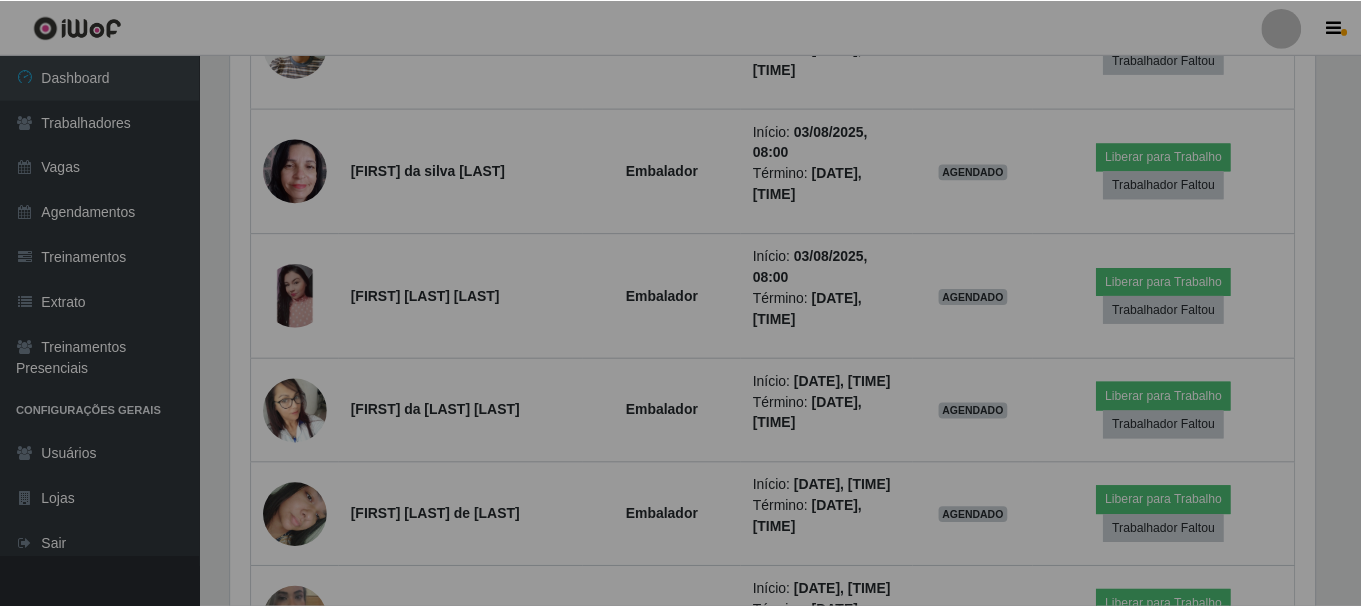 scroll, scrollTop: 999585, scrollLeft: 998901, axis: both 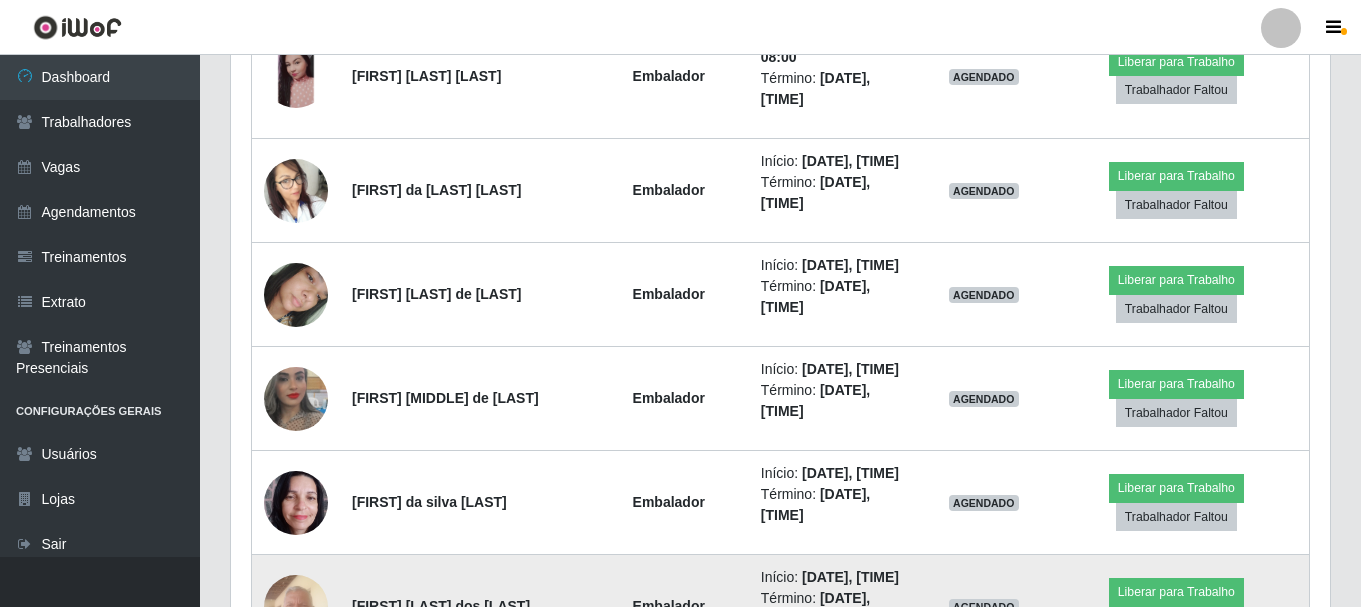 click at bounding box center (296, 606) 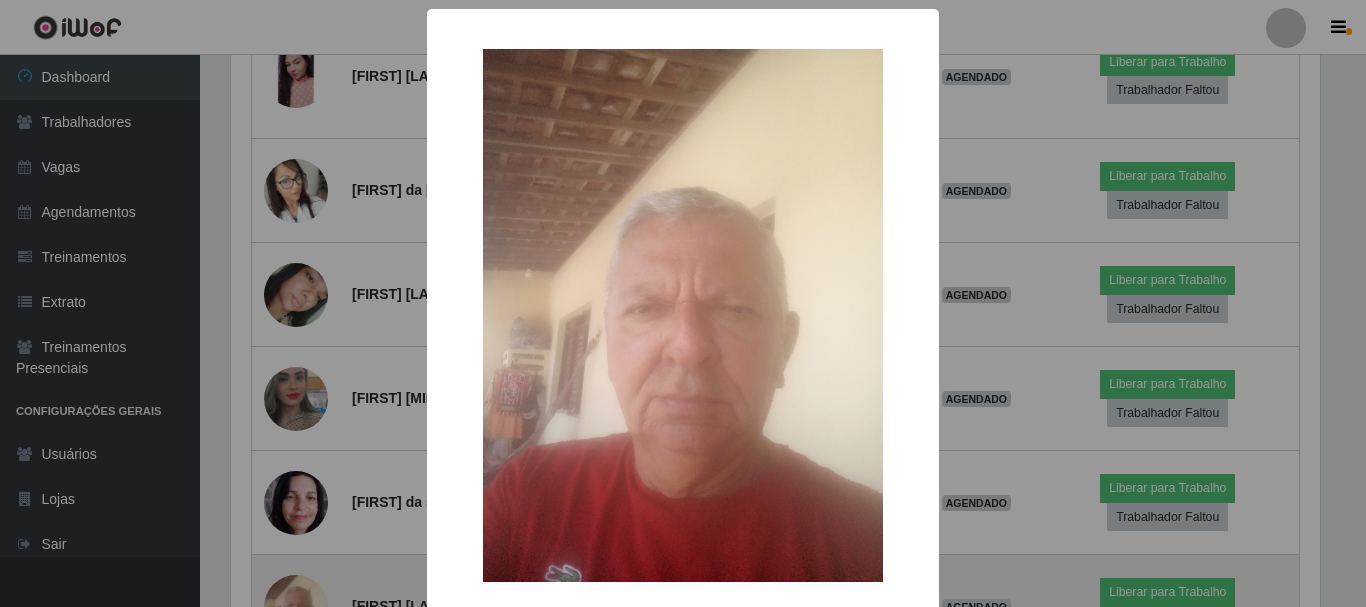 scroll, scrollTop: 999585, scrollLeft: 998911, axis: both 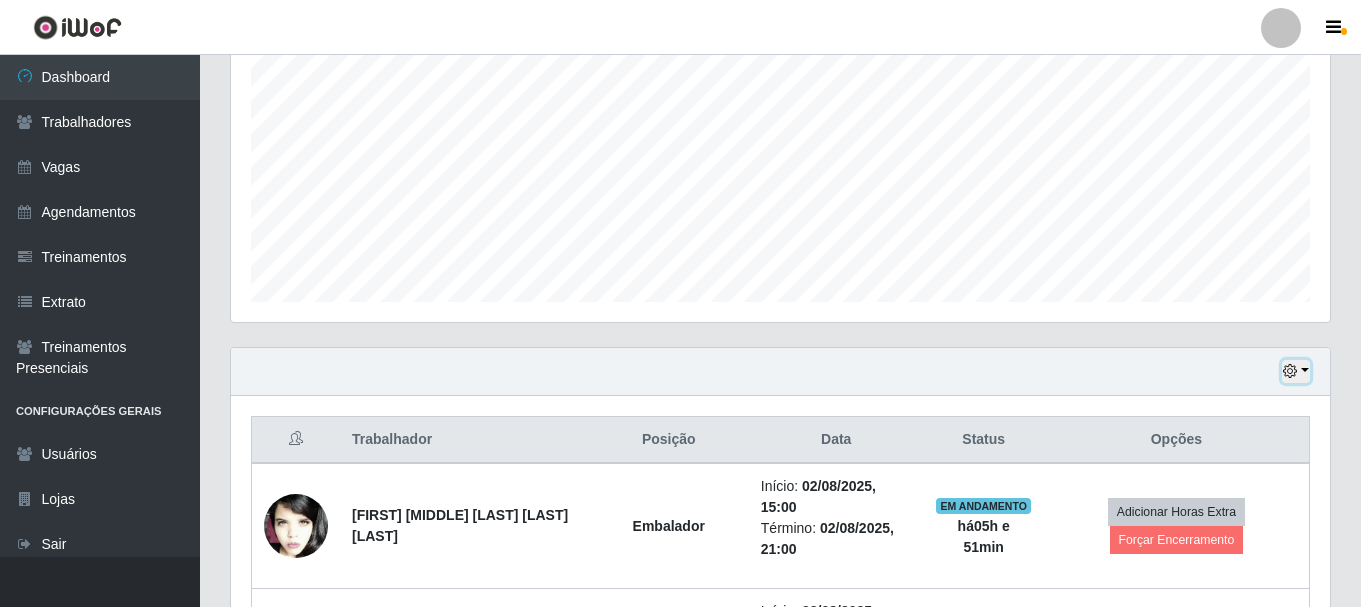 click at bounding box center (1290, 371) 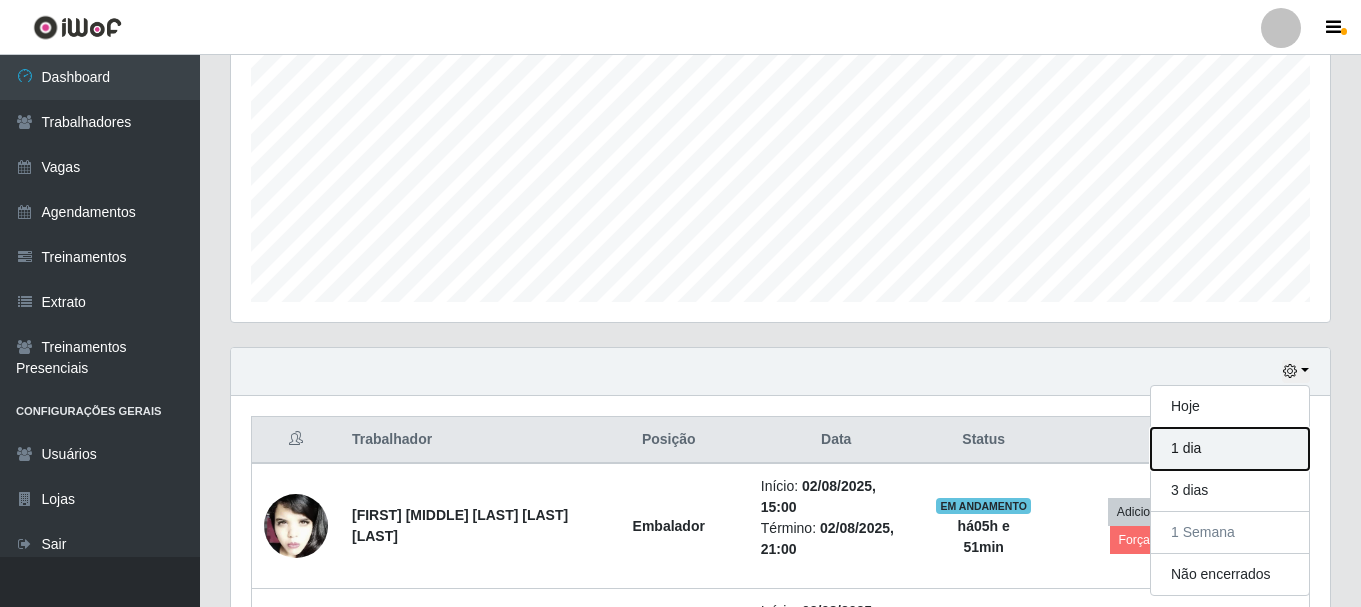 click on "1 dia" at bounding box center [1230, 449] 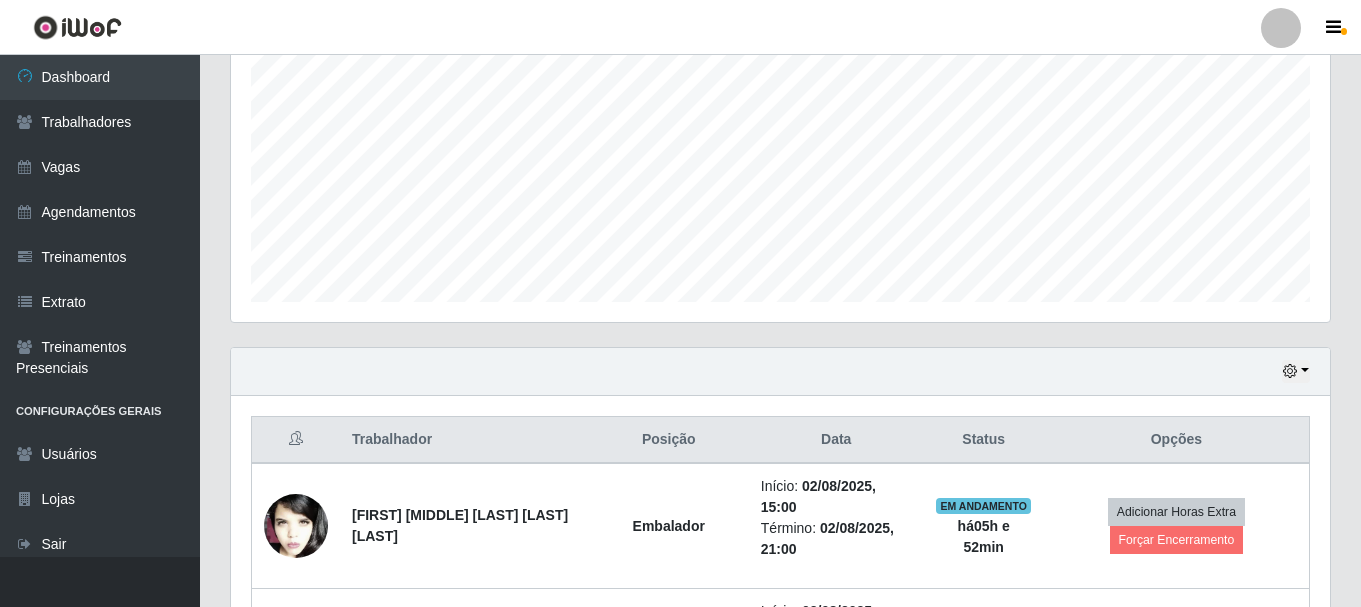 click on "Hoje 1 dia 3 dias 1 Semana Não encerrados" at bounding box center [780, 372] 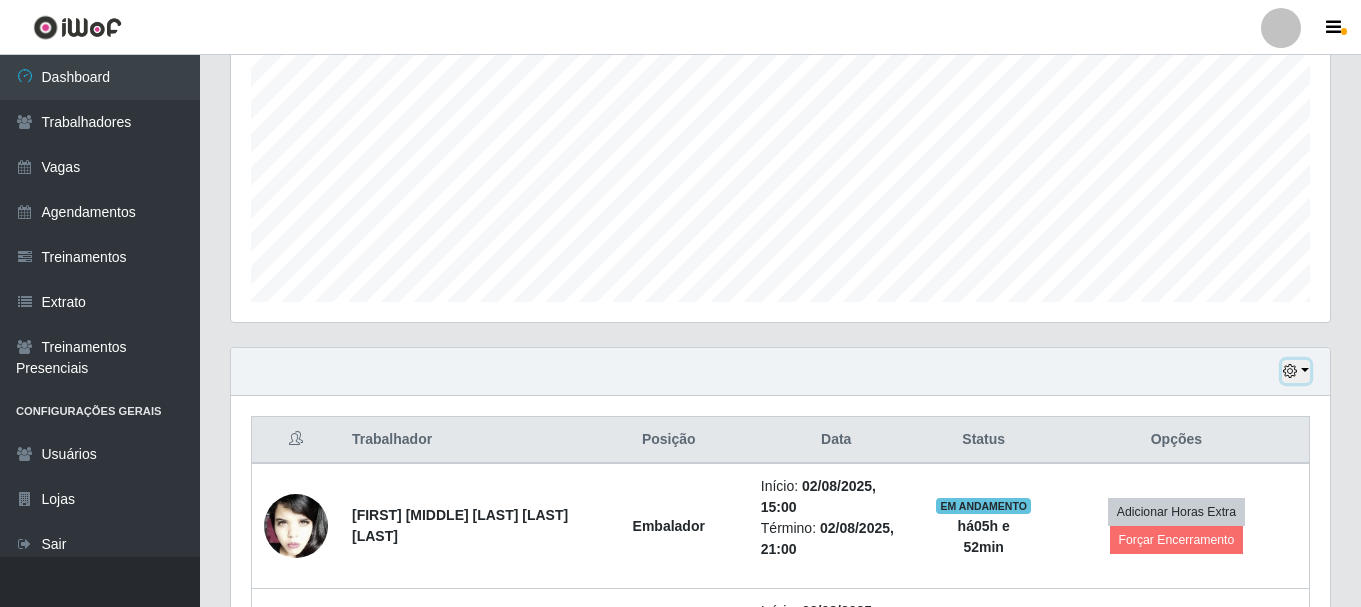 click at bounding box center [1296, 371] 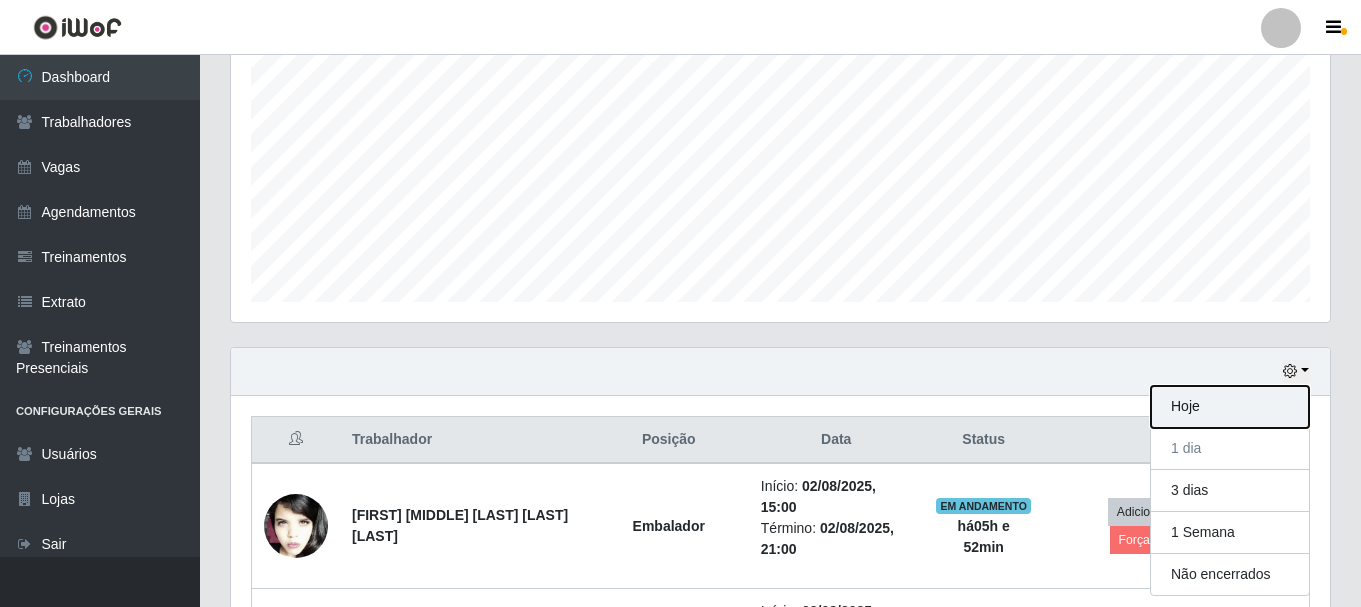 click on "Hoje" at bounding box center [1230, 407] 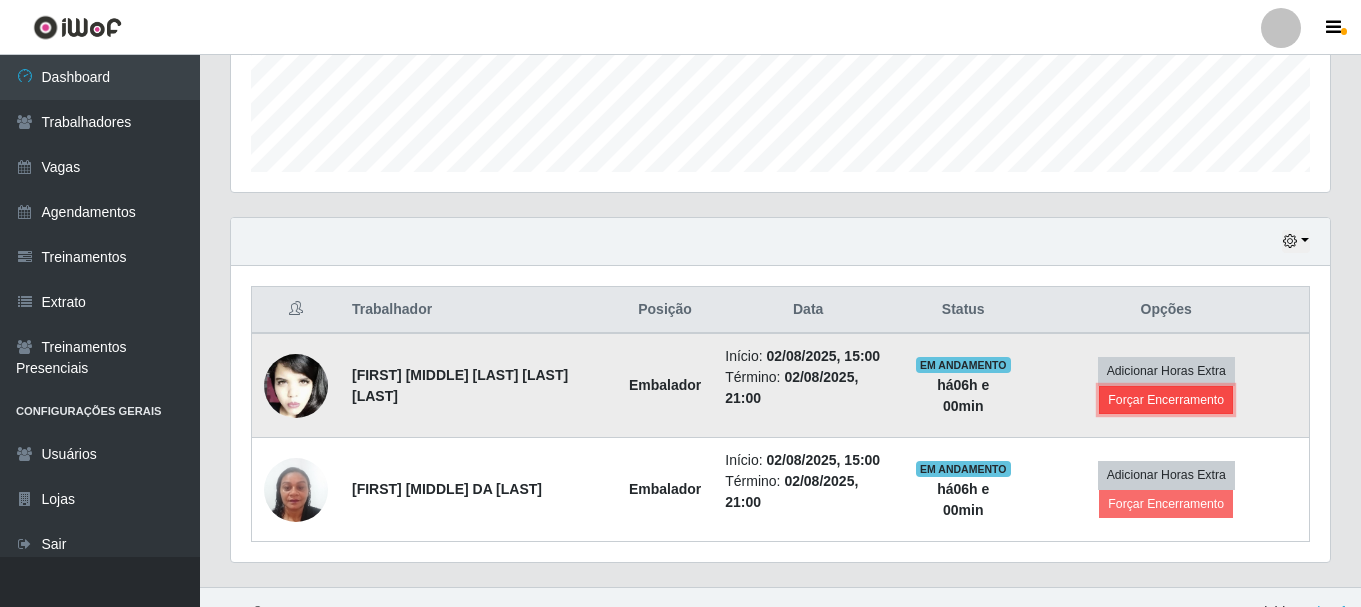 click on "Forçar Encerramento" at bounding box center [1166, 400] 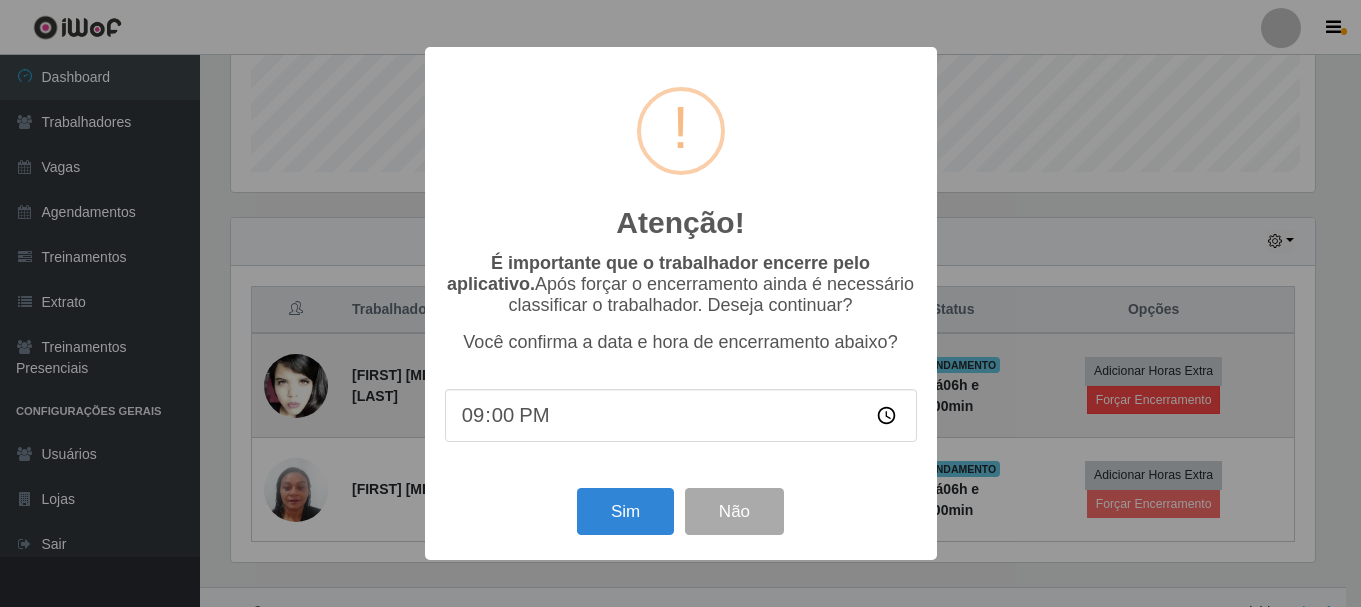 scroll, scrollTop: 999585, scrollLeft: 998911, axis: both 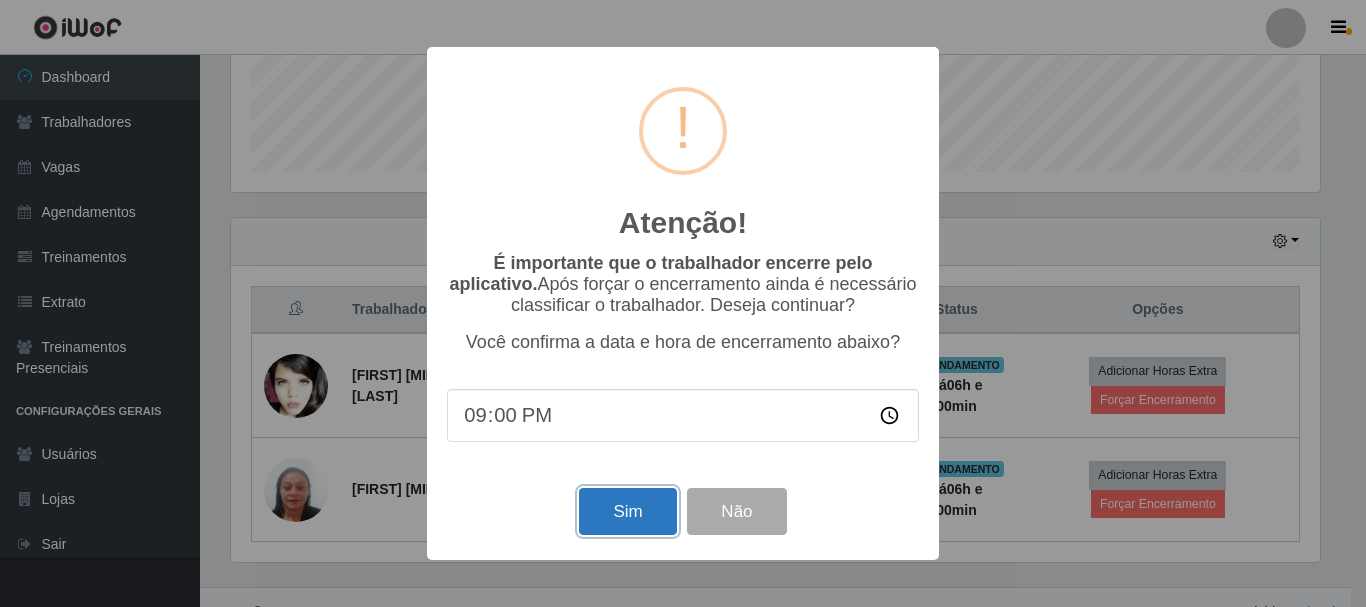 click on "Sim" at bounding box center (627, 511) 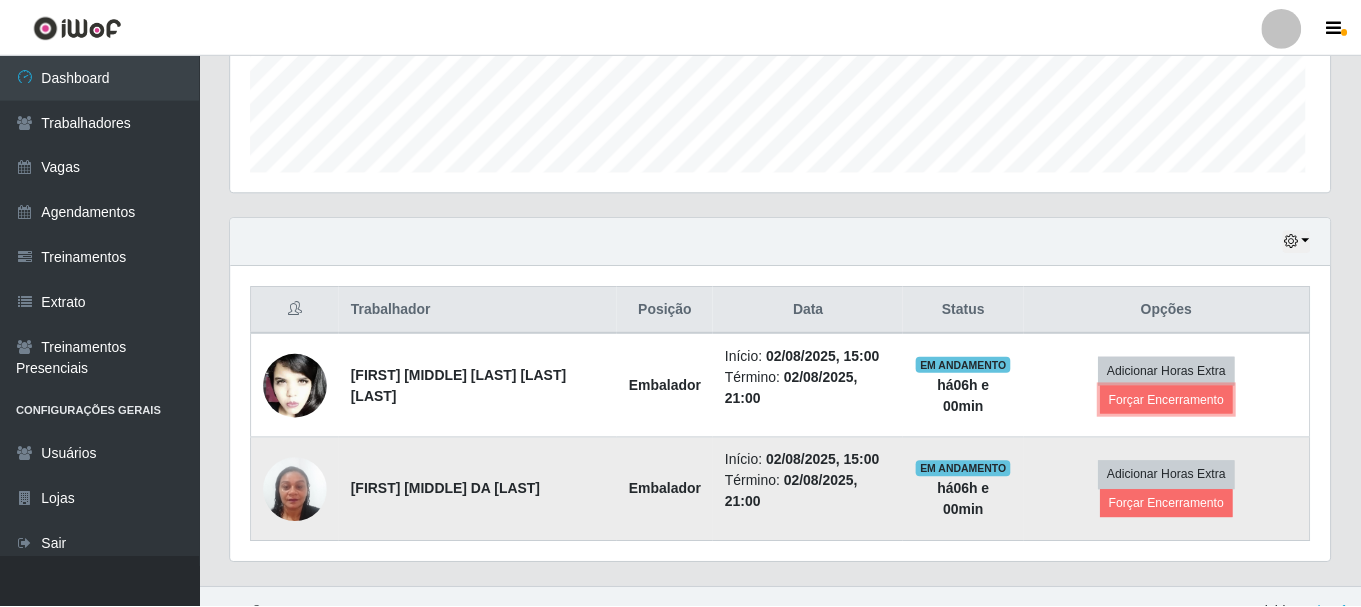 scroll, scrollTop: 999585, scrollLeft: 998901, axis: both 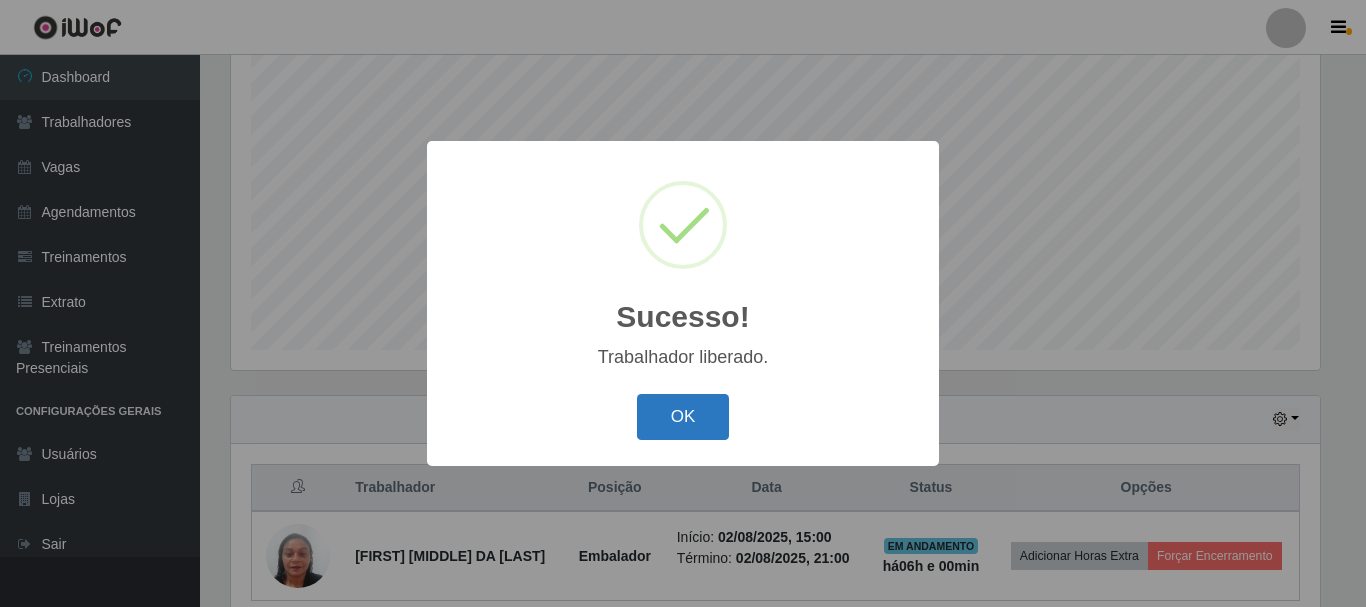 click on "OK" at bounding box center [683, 417] 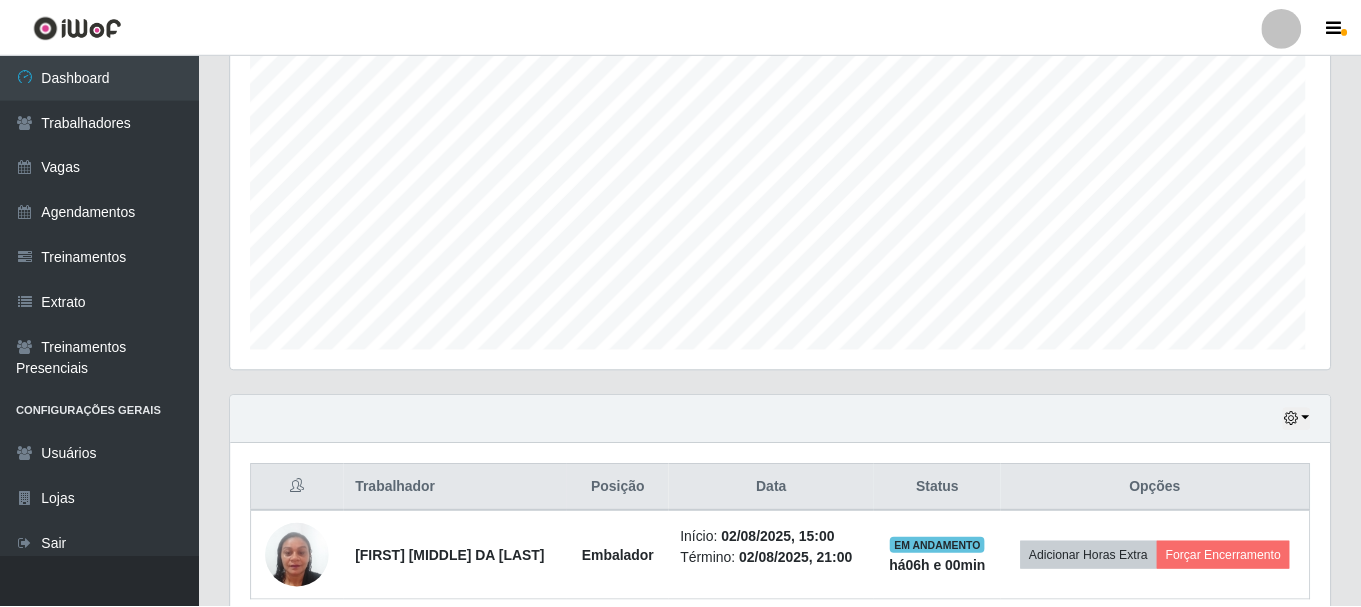 scroll, scrollTop: 999585, scrollLeft: 998901, axis: both 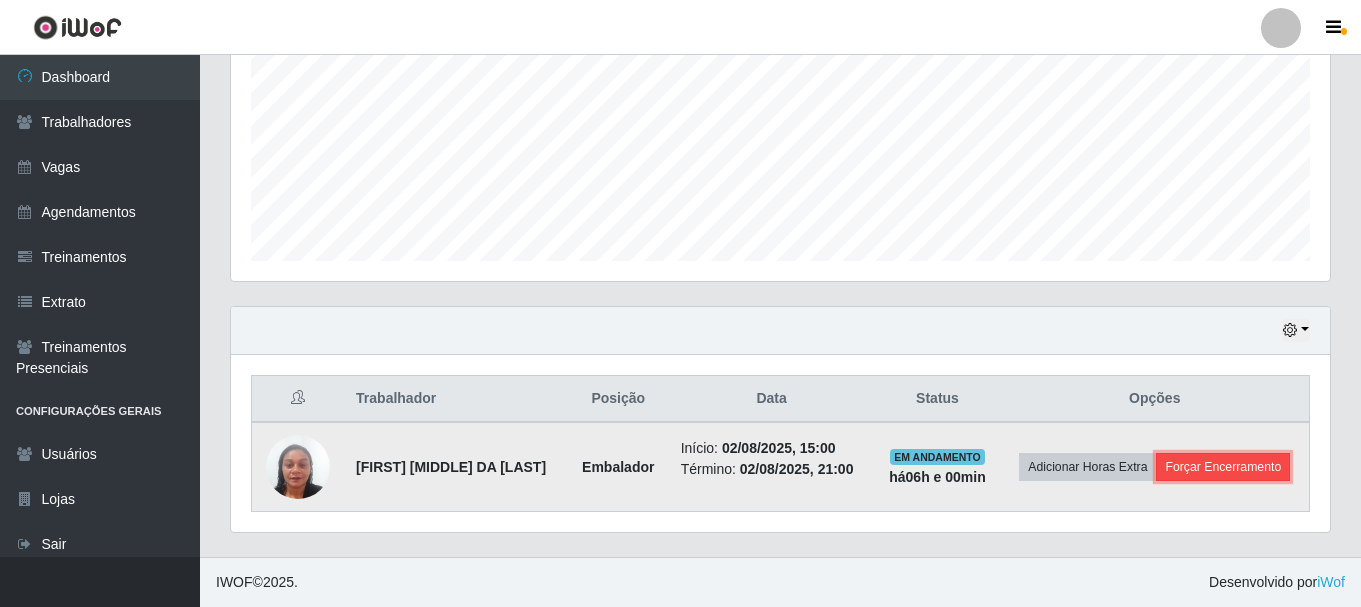 click on "Forçar Encerramento" at bounding box center (1223, 467) 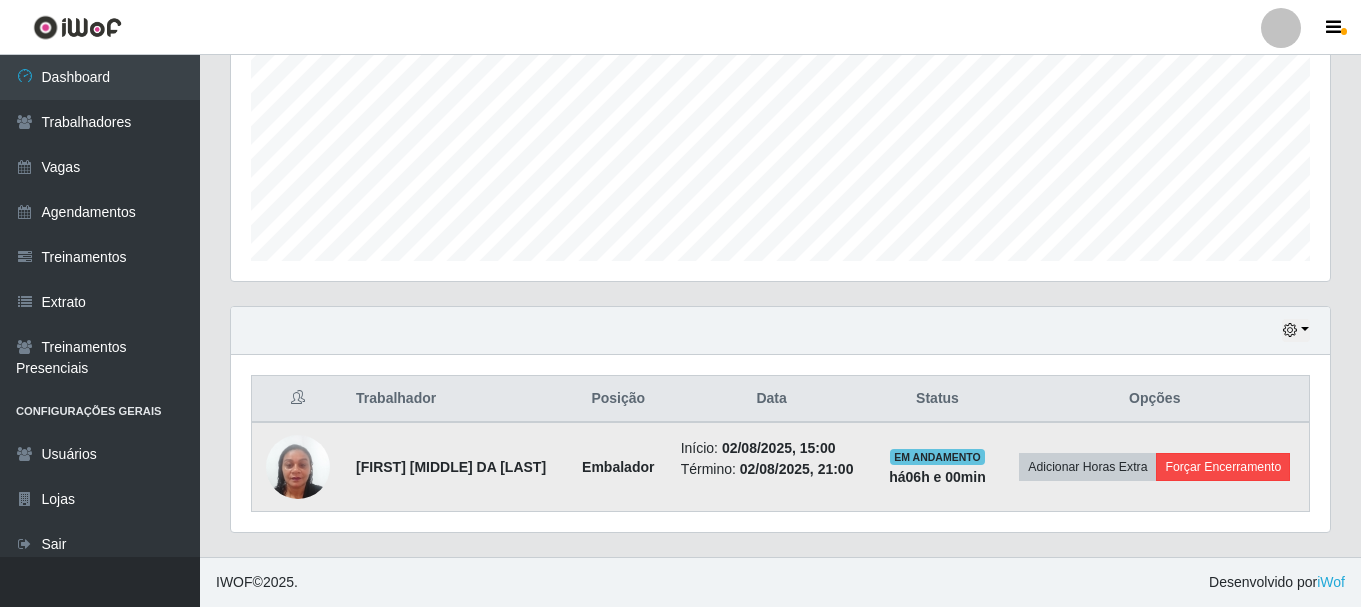 scroll, scrollTop: 999585, scrollLeft: 998911, axis: both 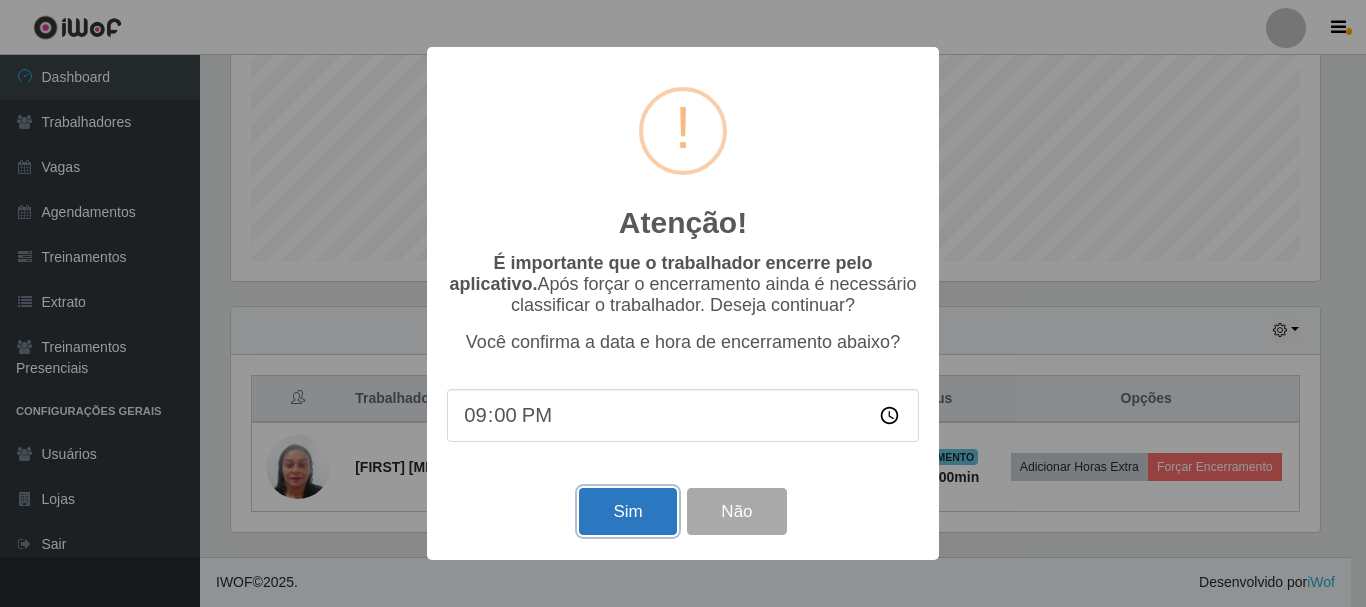 click on "Sim" at bounding box center [627, 511] 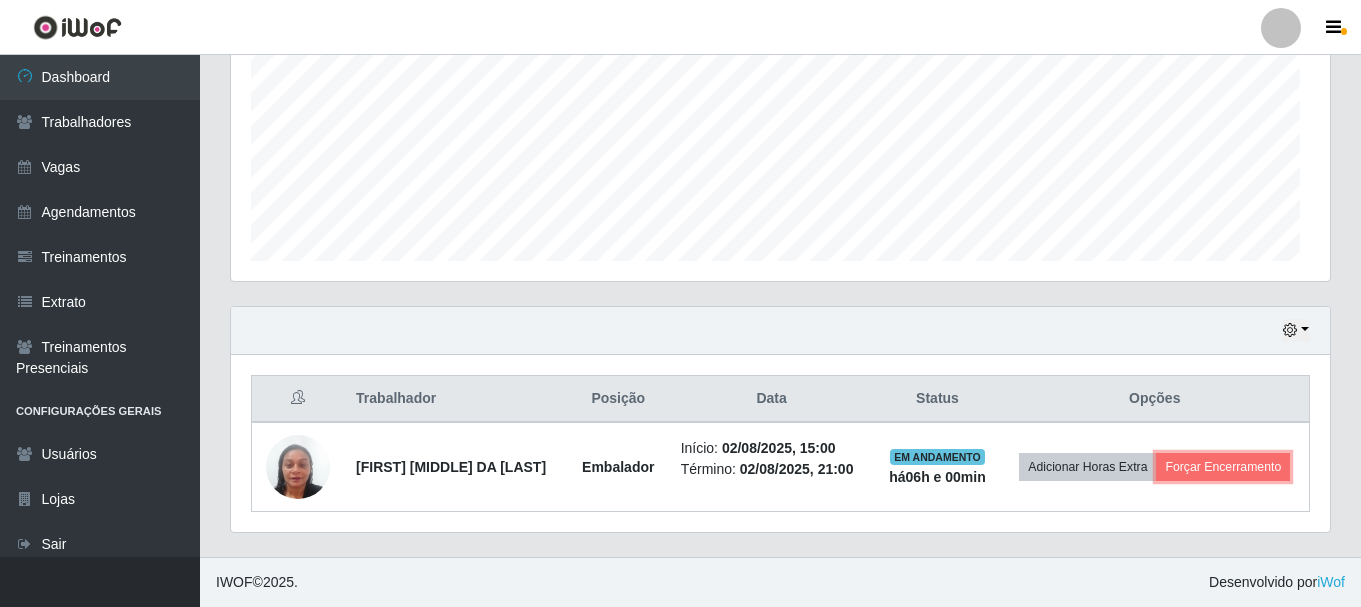 scroll, scrollTop: 999585, scrollLeft: 998901, axis: both 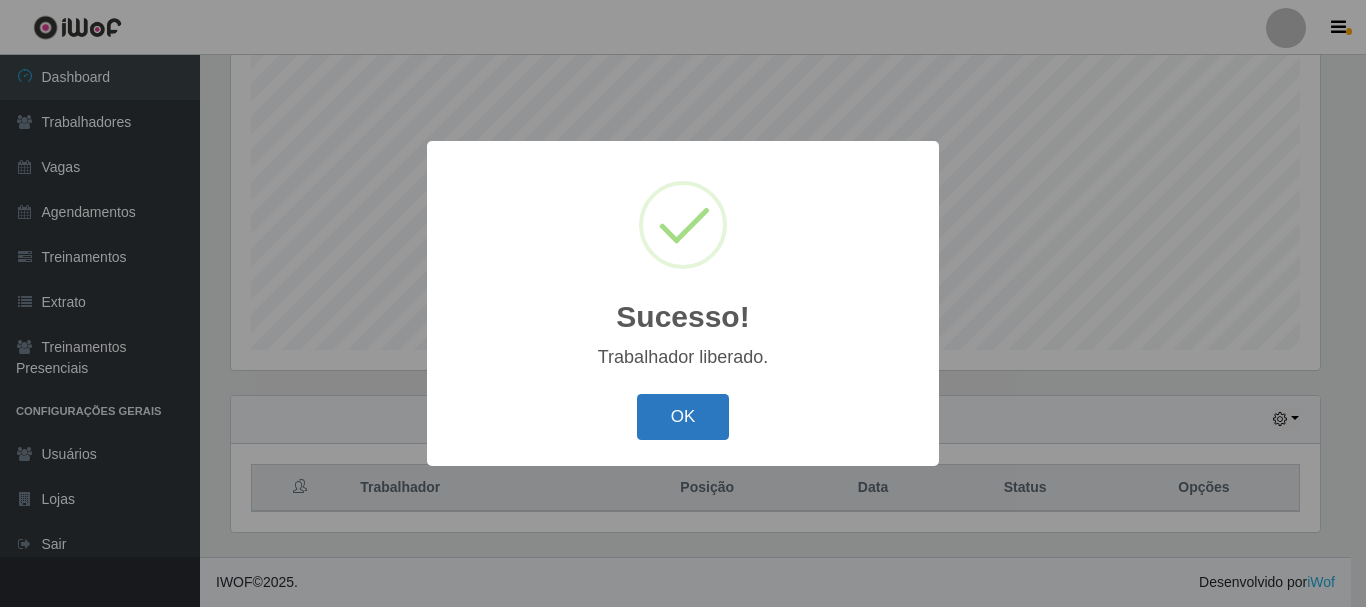 click on "OK" at bounding box center [683, 417] 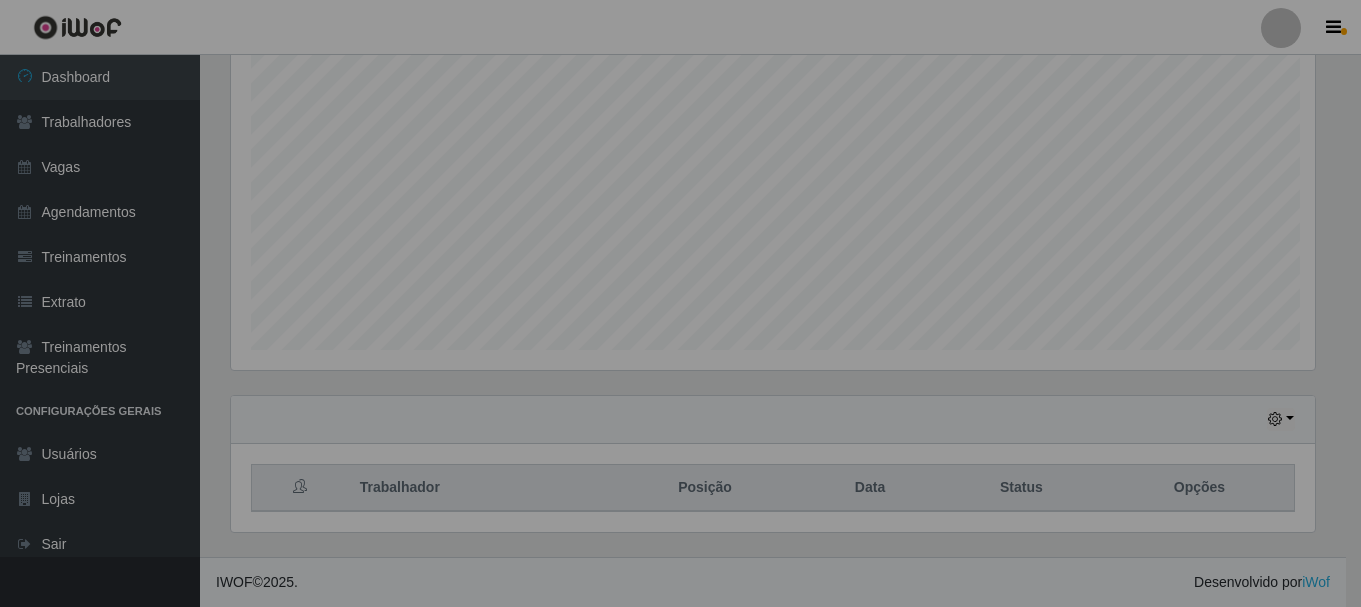 scroll, scrollTop: 999585, scrollLeft: 998901, axis: both 